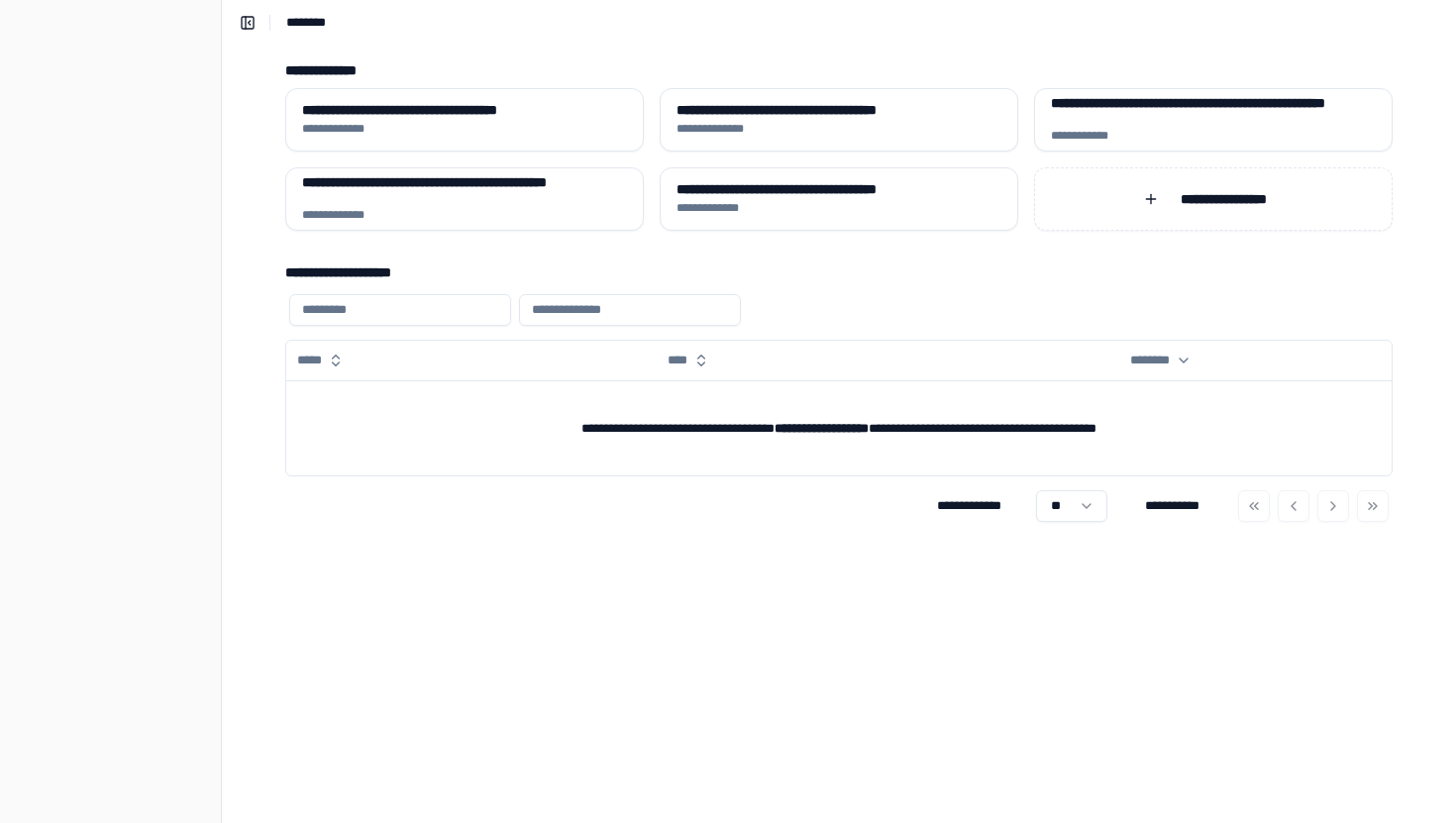 scroll, scrollTop: 0, scrollLeft: 0, axis: both 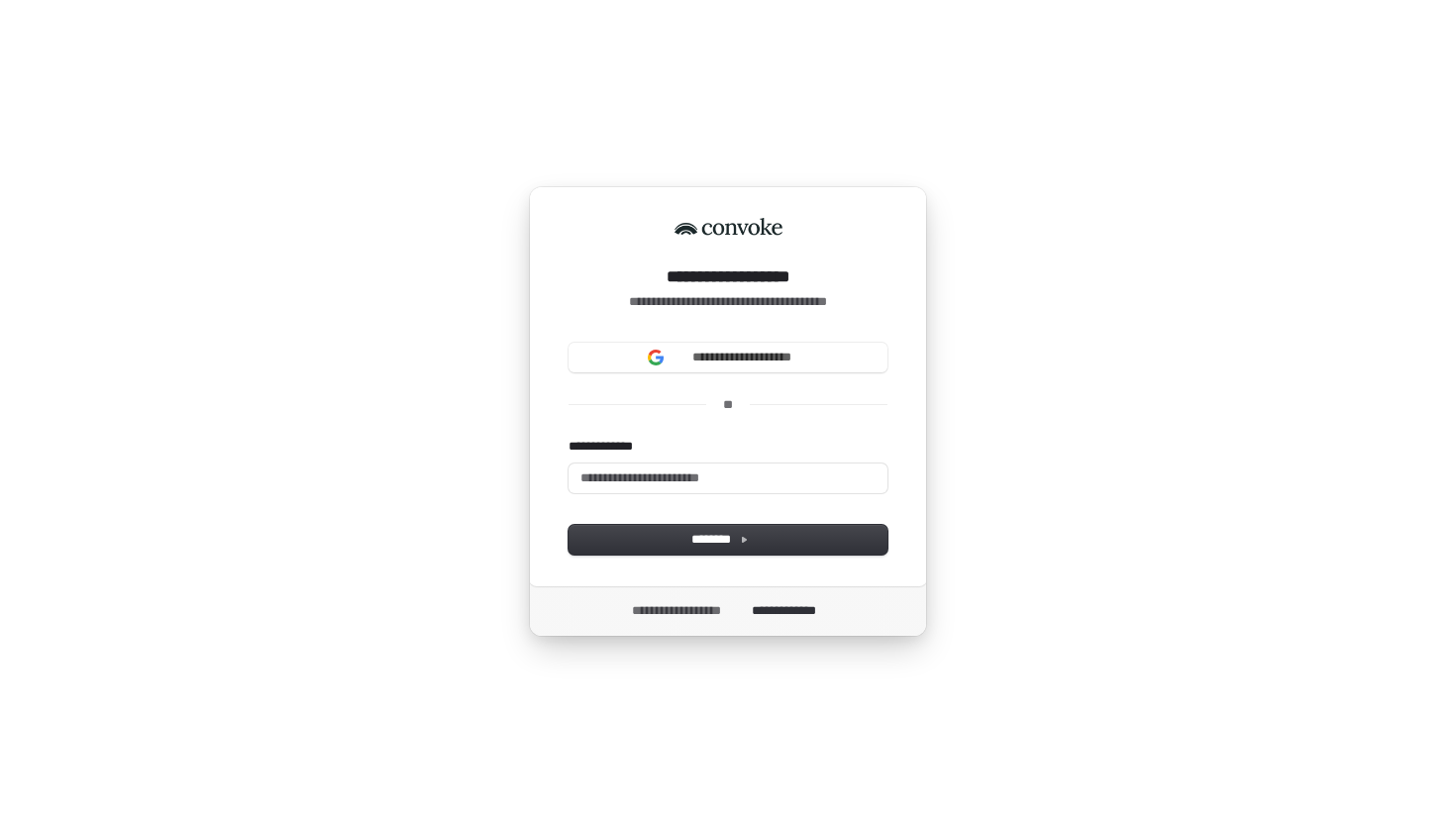 click on "**********" at bounding box center (728, 496) 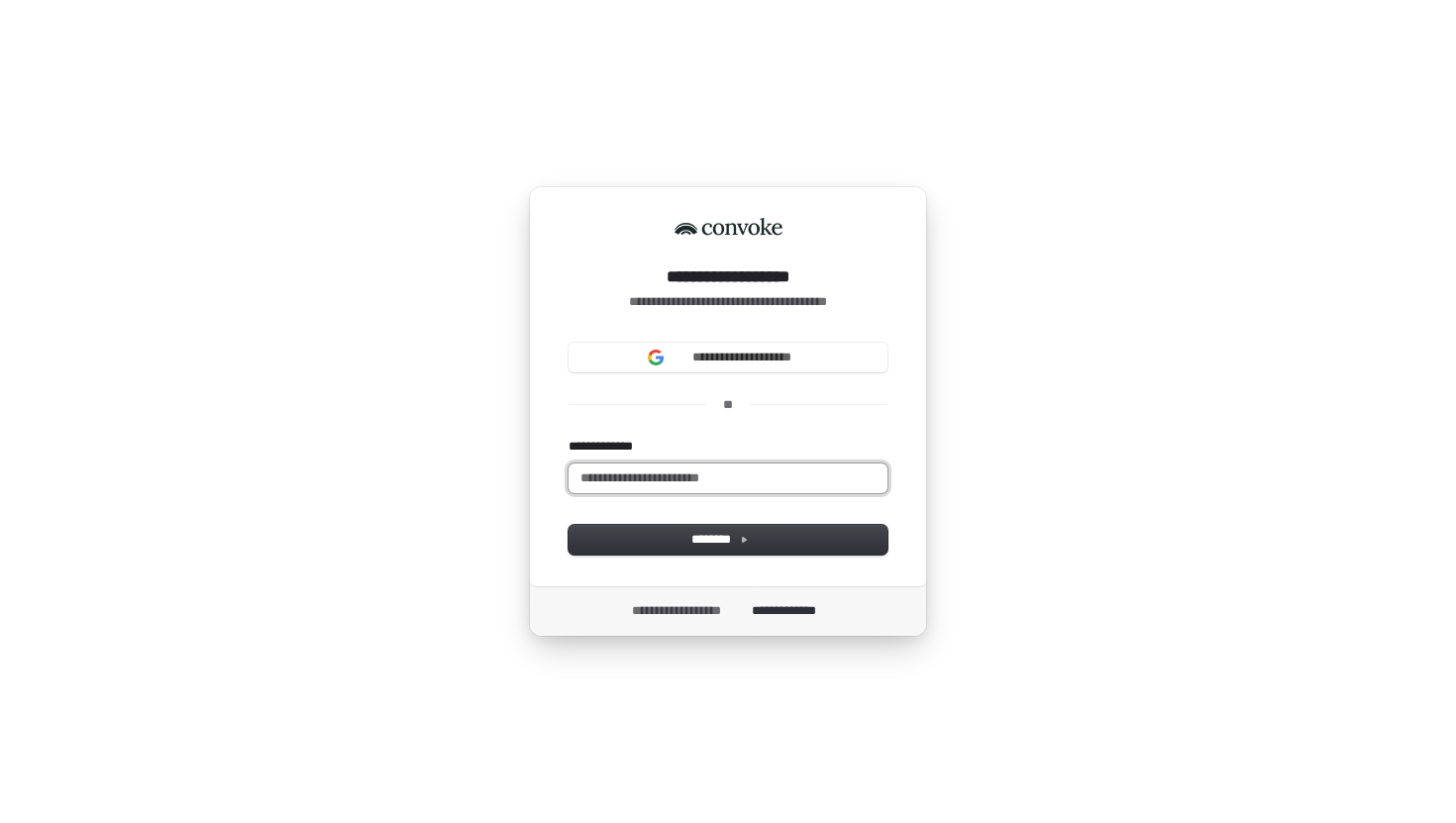 click on "**********" at bounding box center (728, 478) 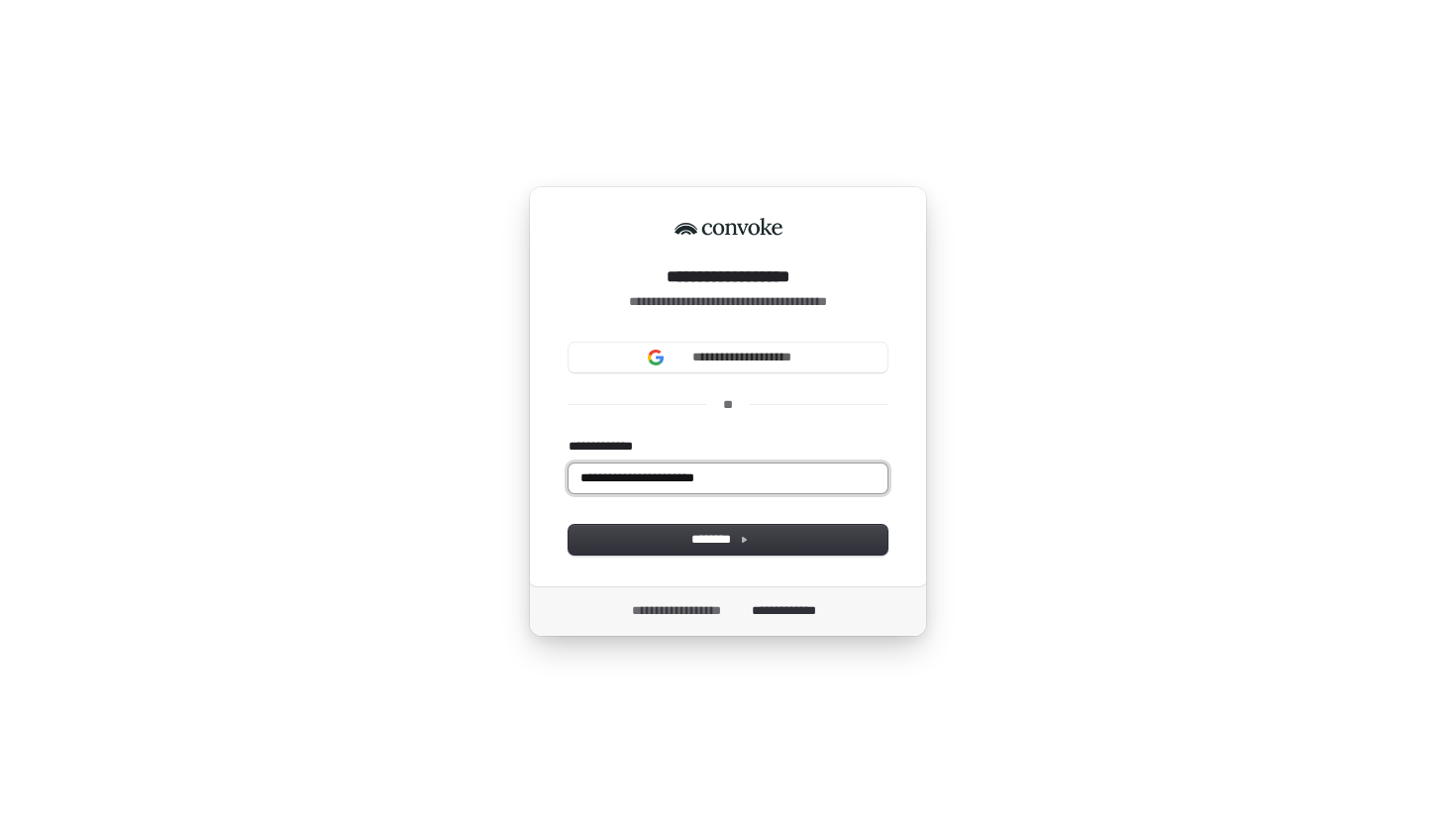 click at bounding box center (569, 438) 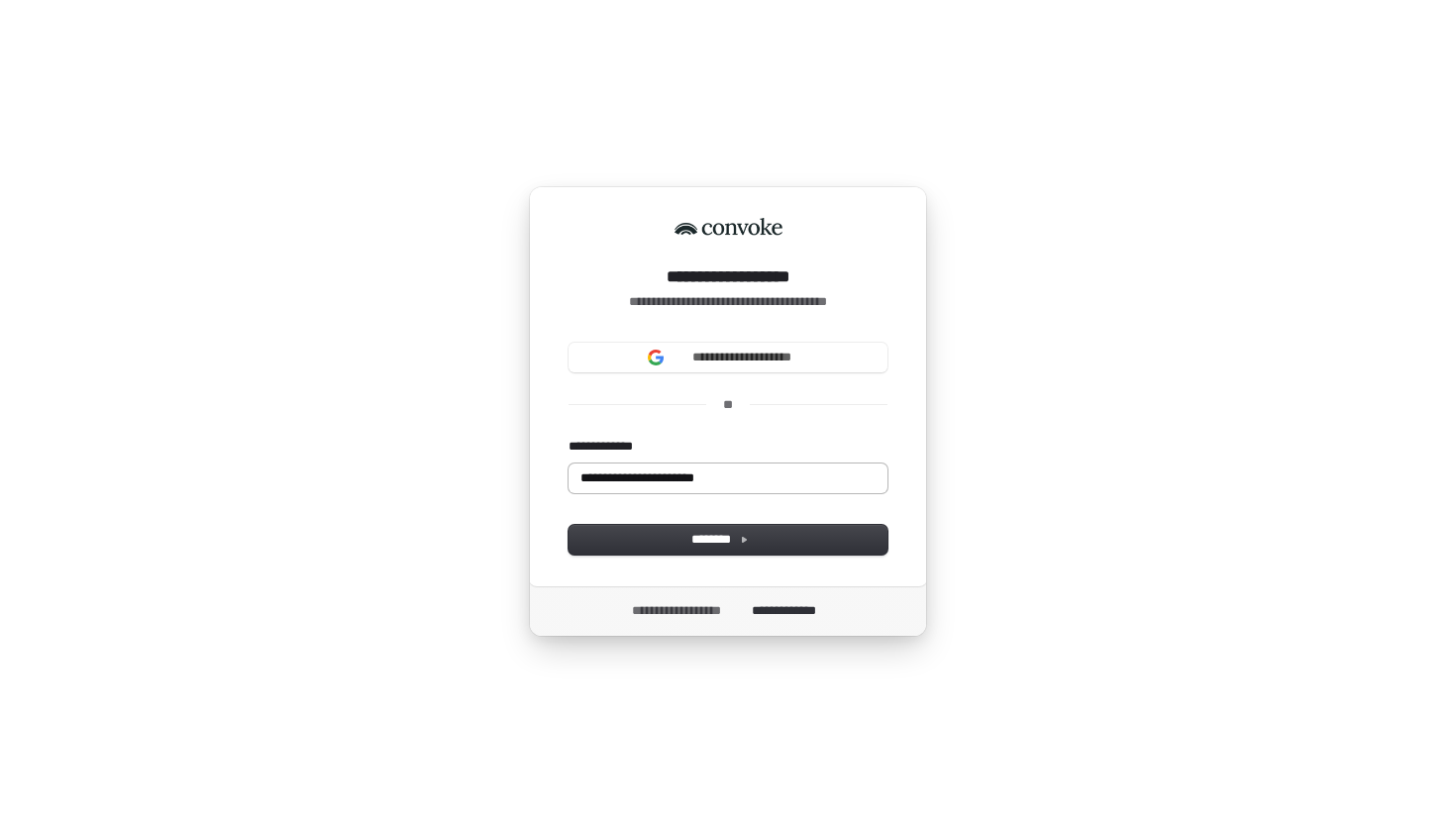 type on "**********" 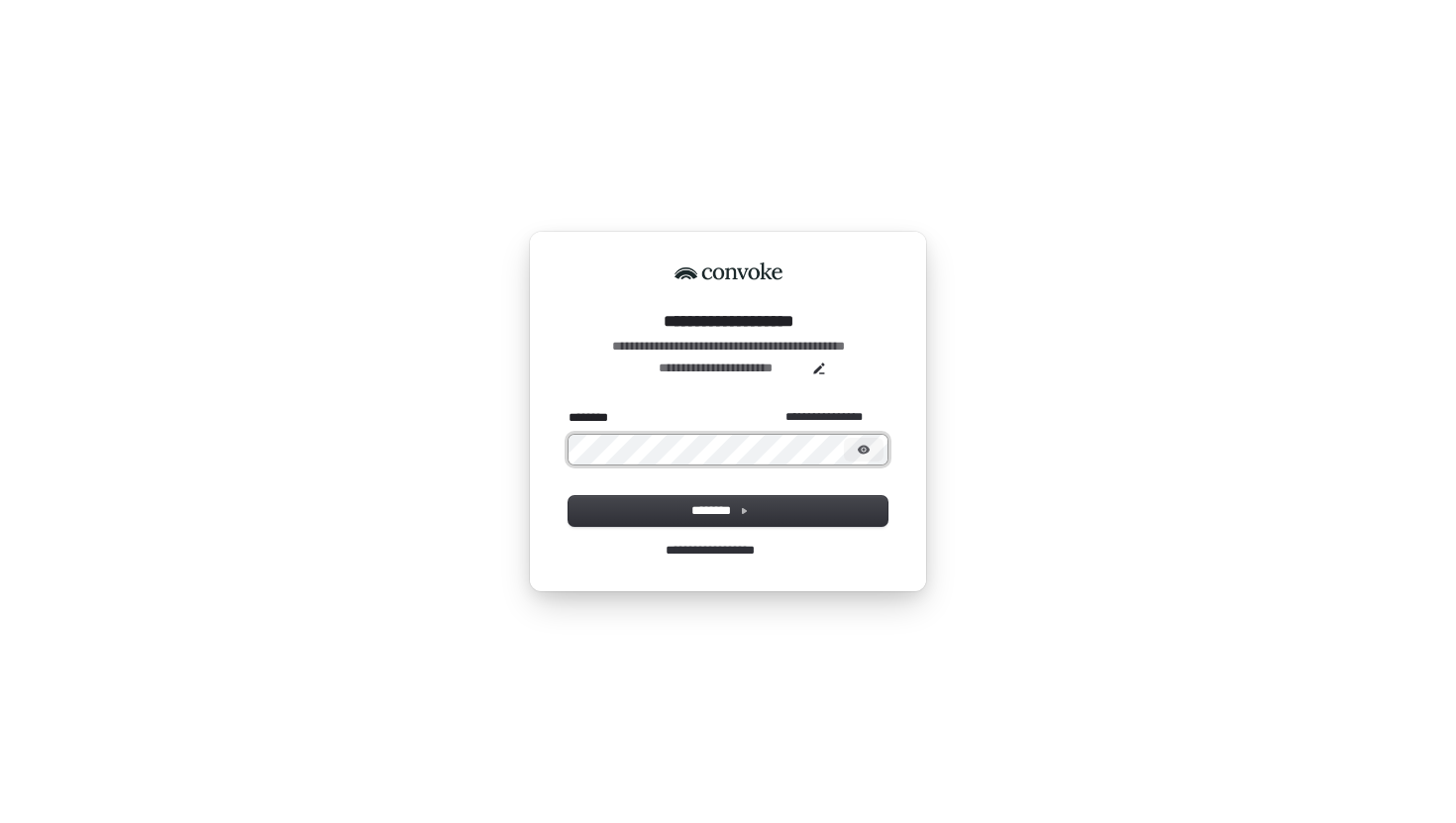 click at bounding box center (569, 409) 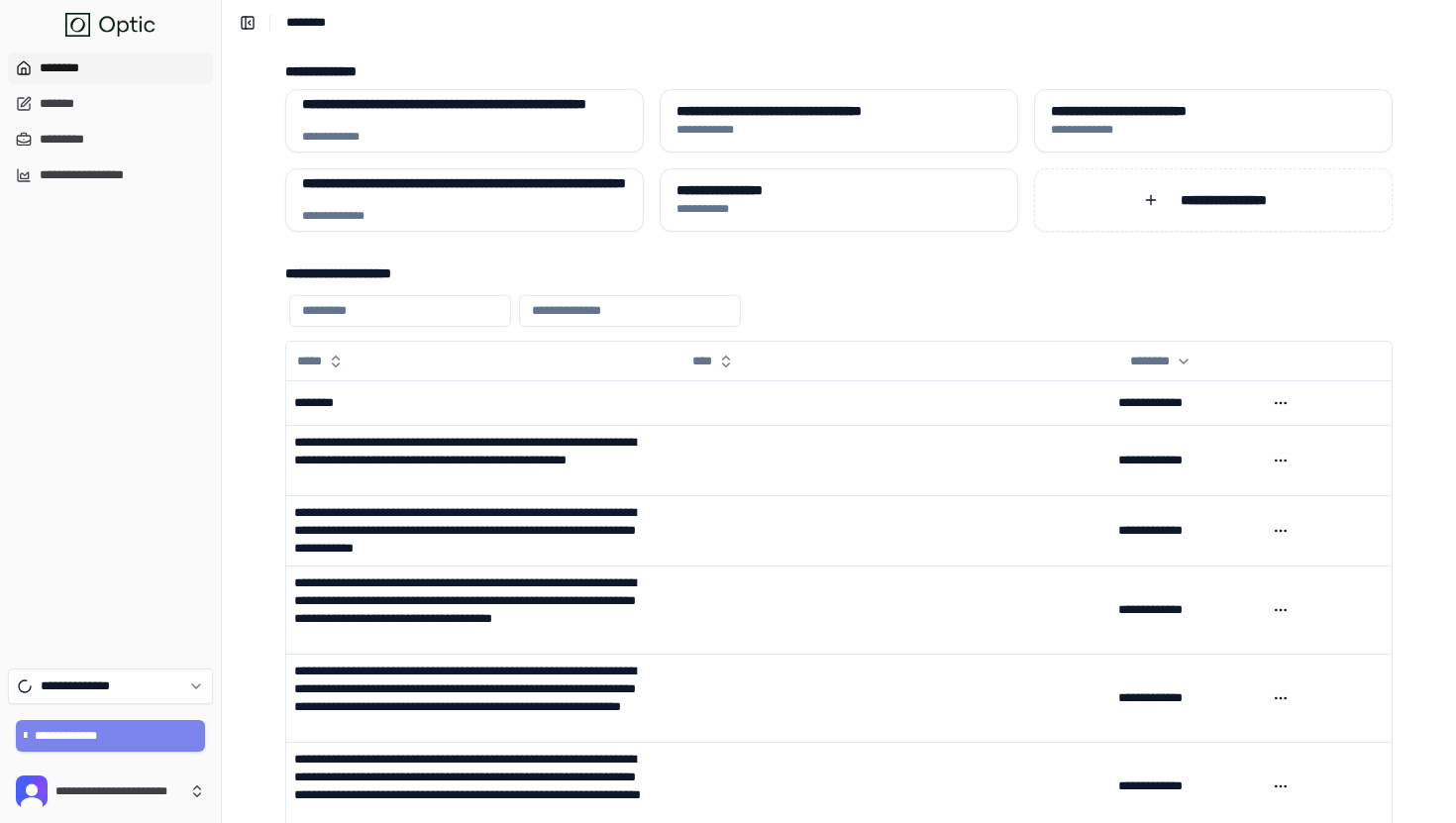 click on "**********" at bounding box center [111, 736] 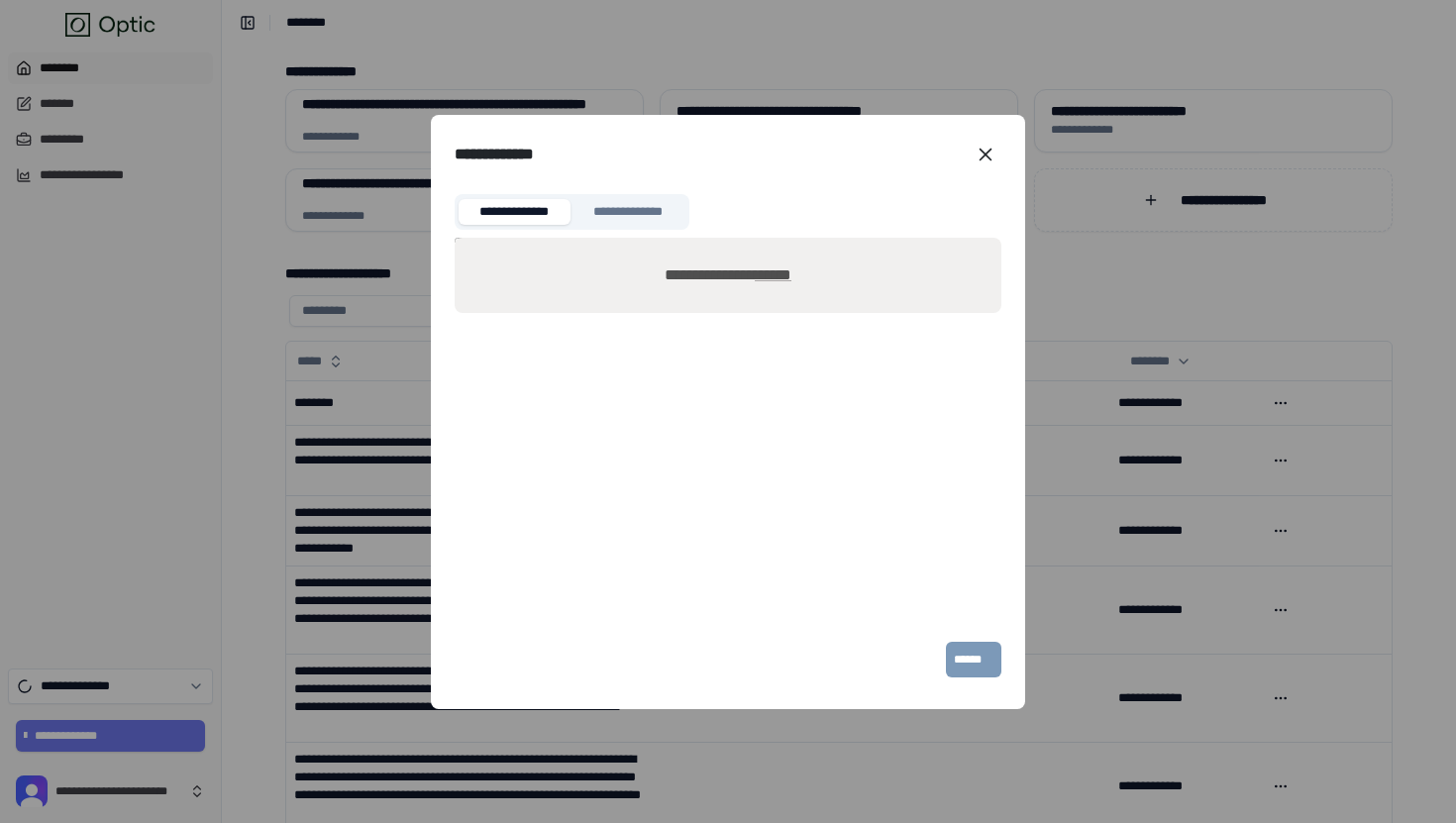 click on "******" at bounding box center (773, 274) 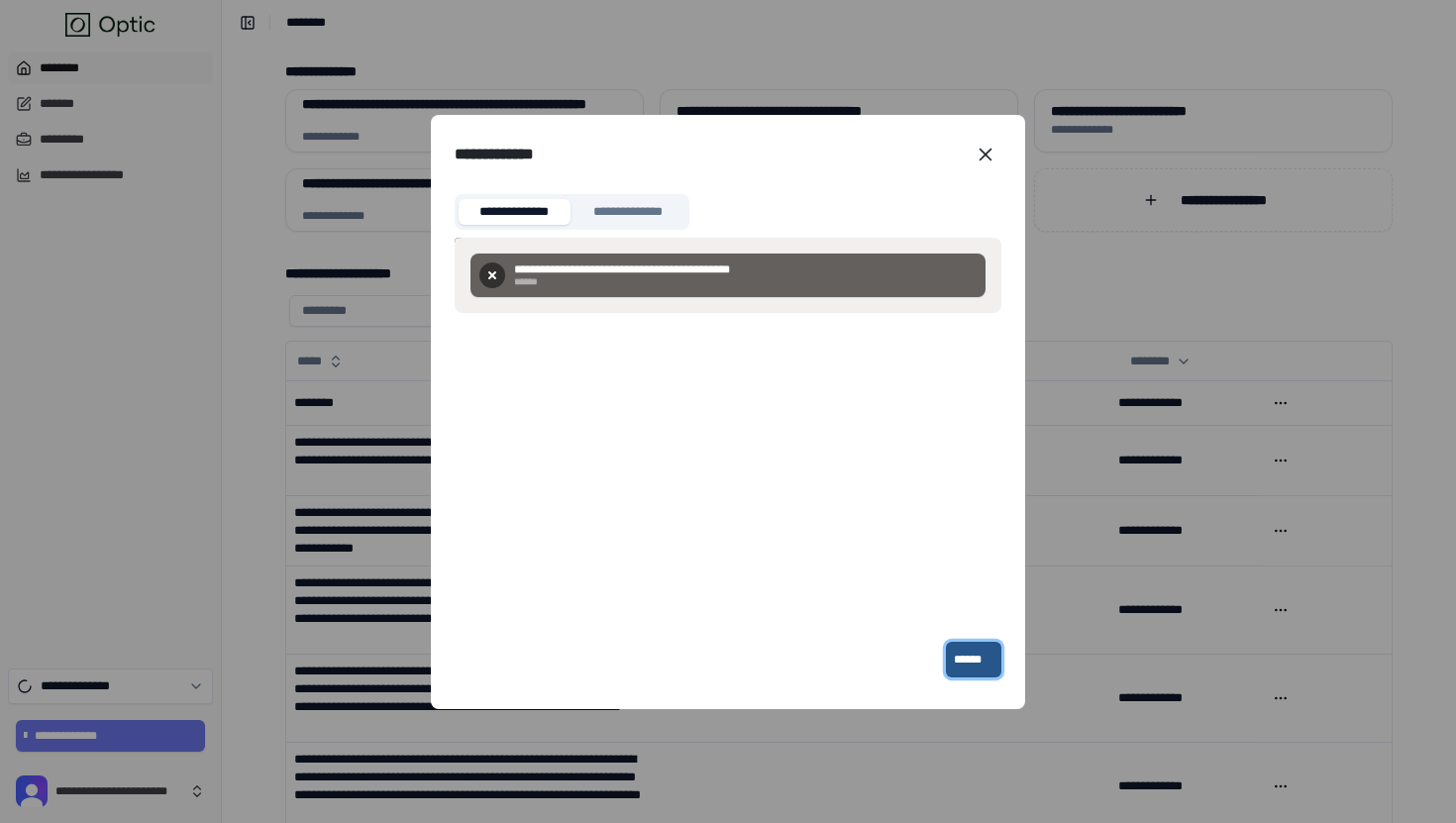 click on "******" at bounding box center (974, 660) 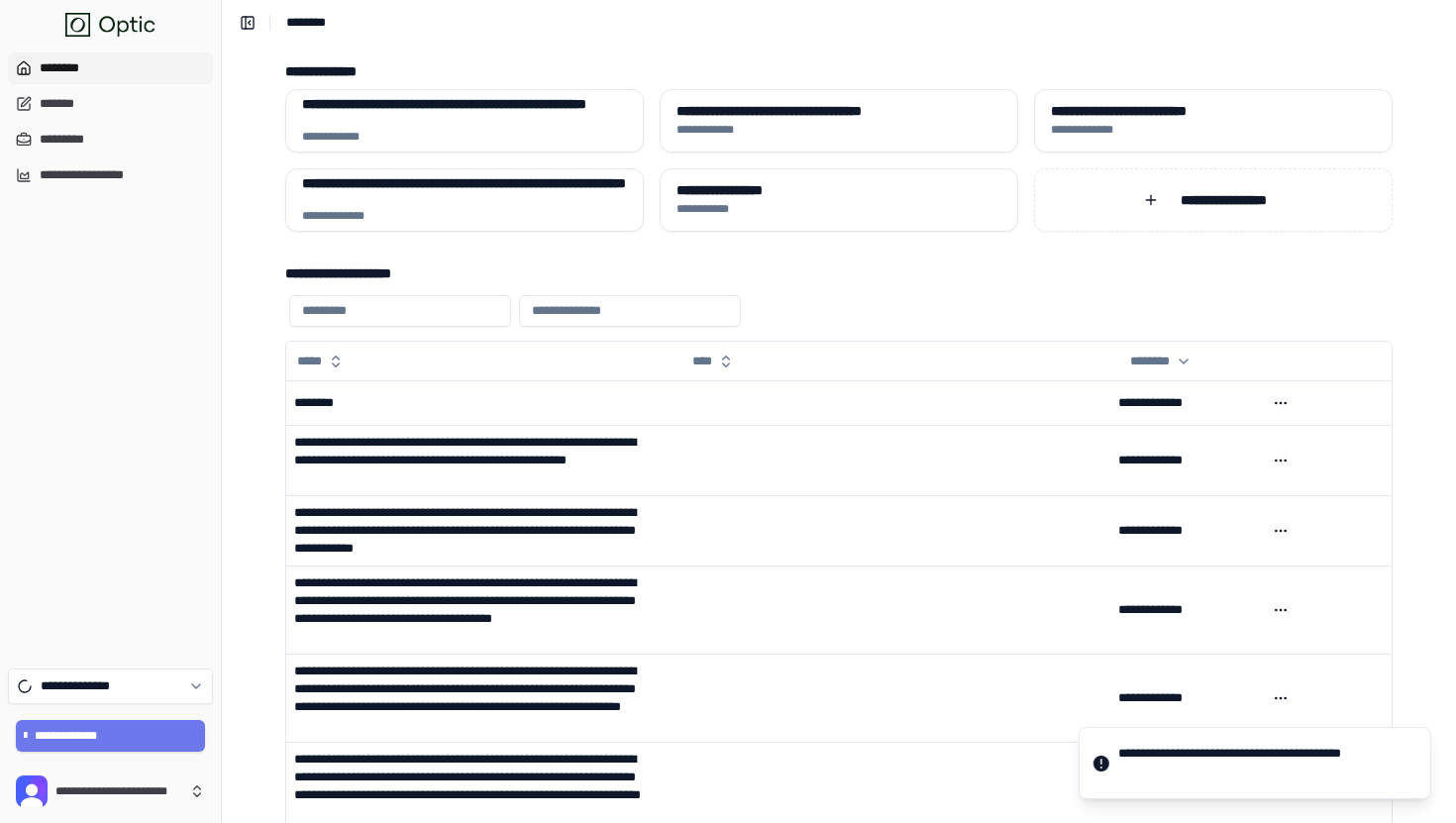 click on "**********" at bounding box center (1266, 763) 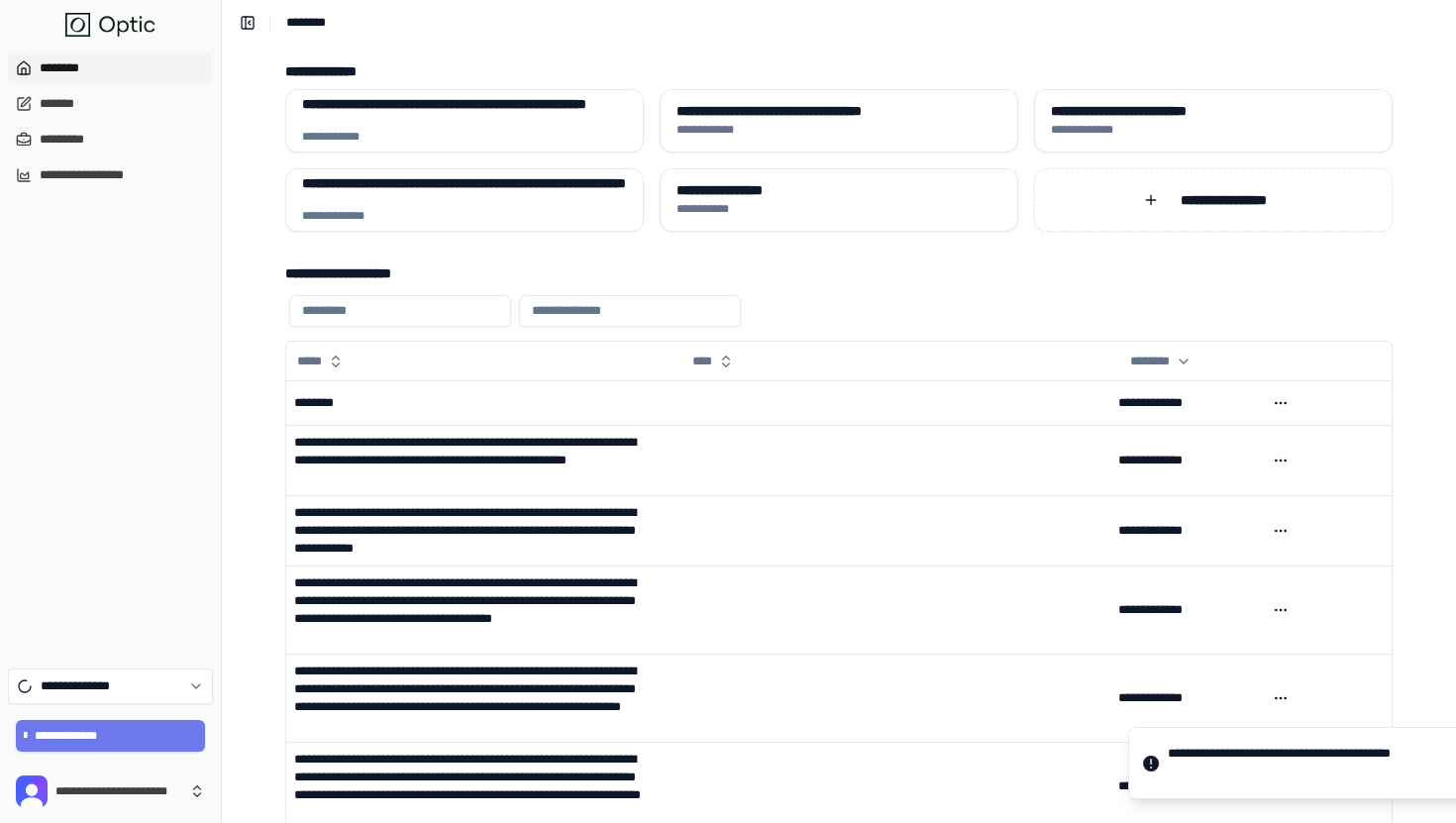 drag, startPoint x: 1131, startPoint y: 758, endPoint x: 1168, endPoint y: 766, distance: 37.85499 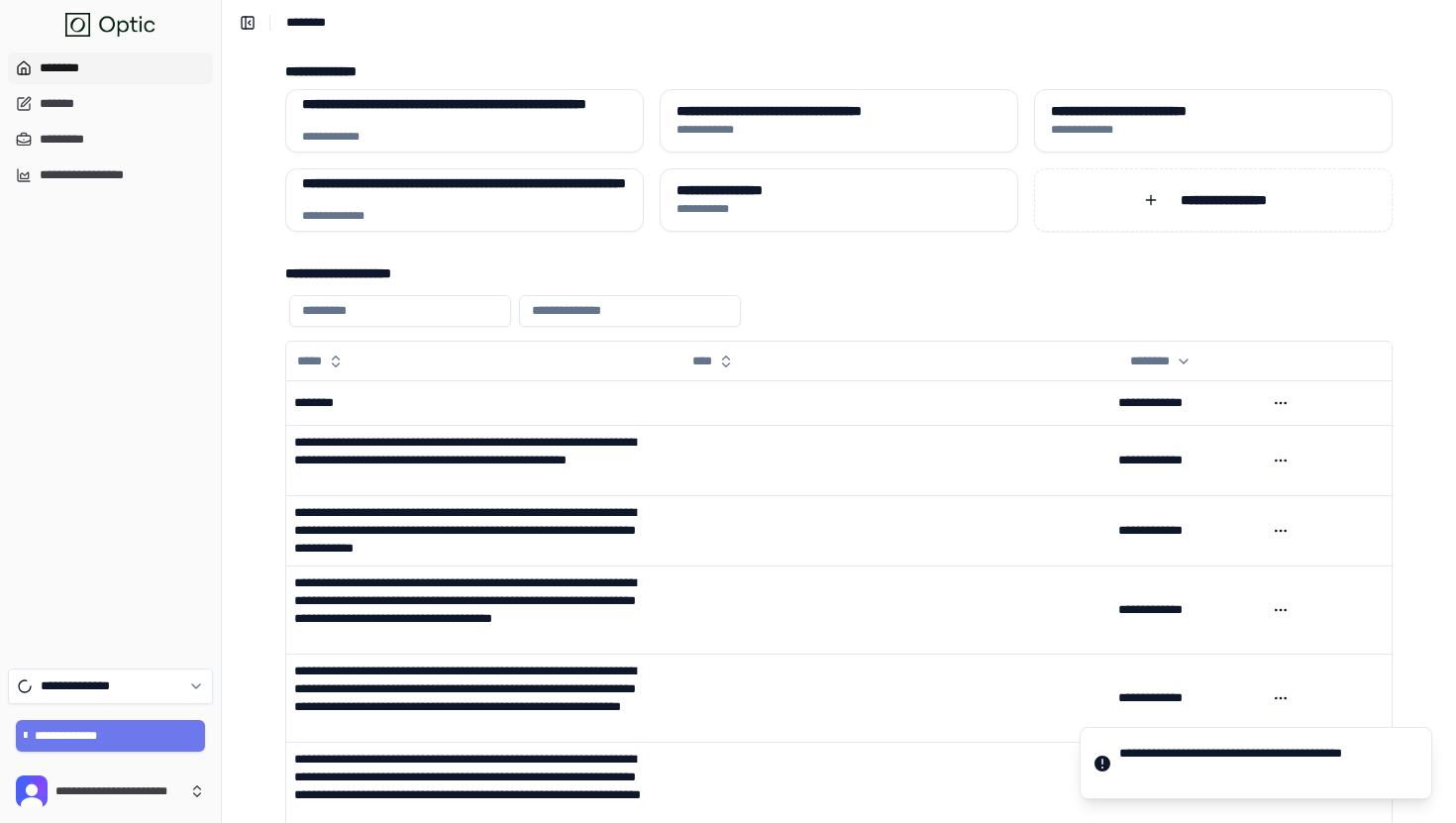 click on "**********" at bounding box center [1256, 763] 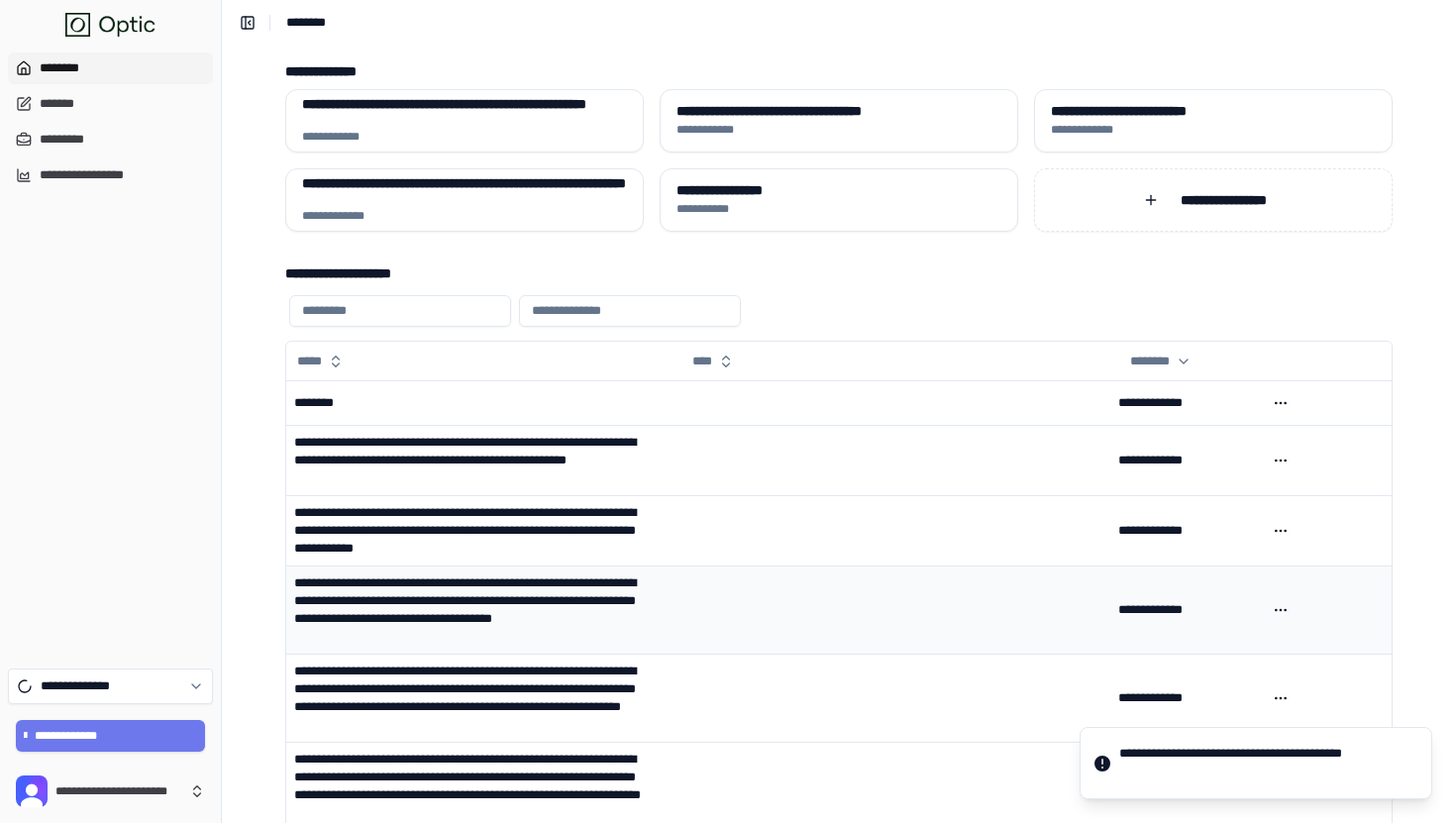type 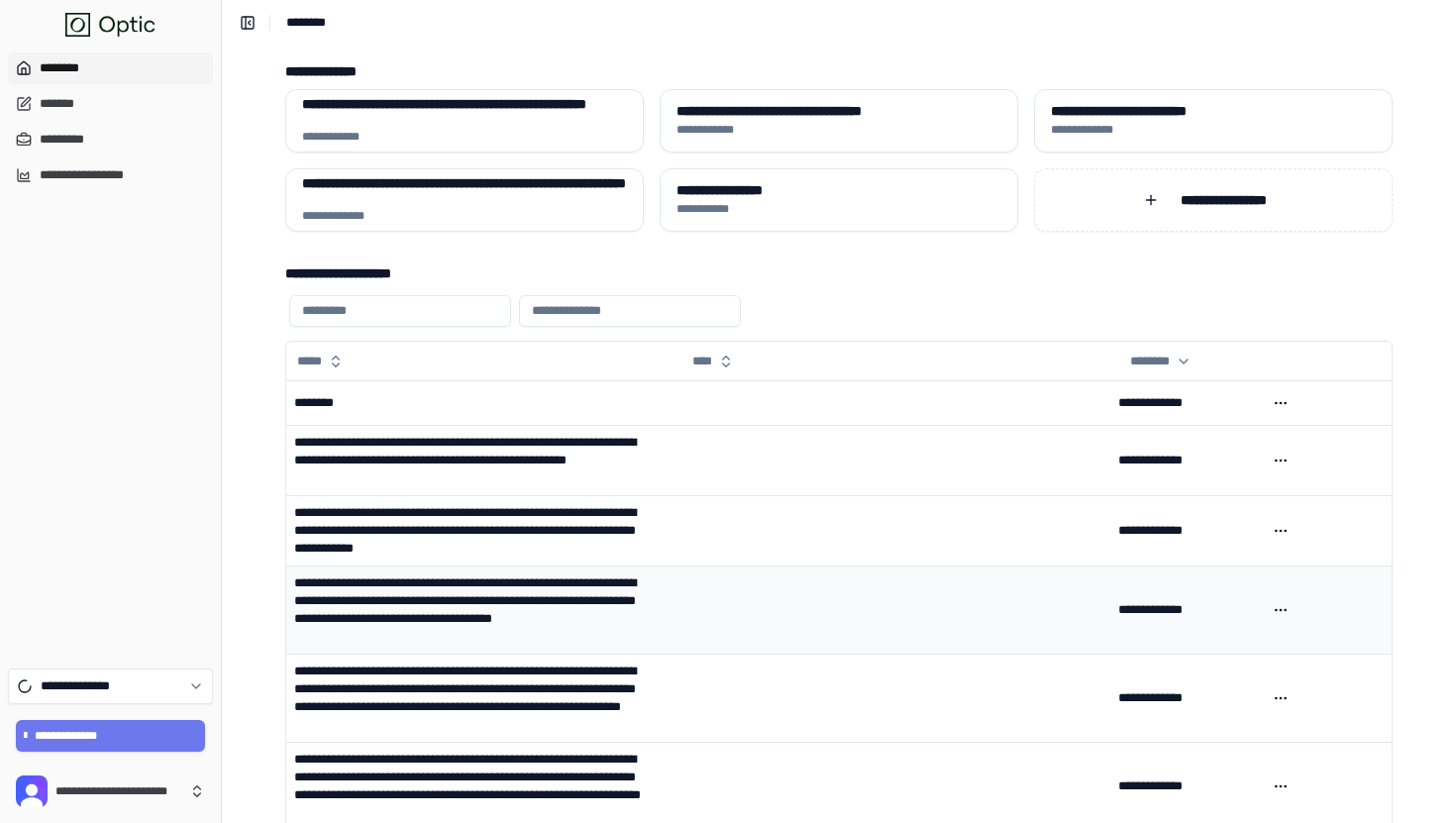 scroll, scrollTop: 234, scrollLeft: 0, axis: vertical 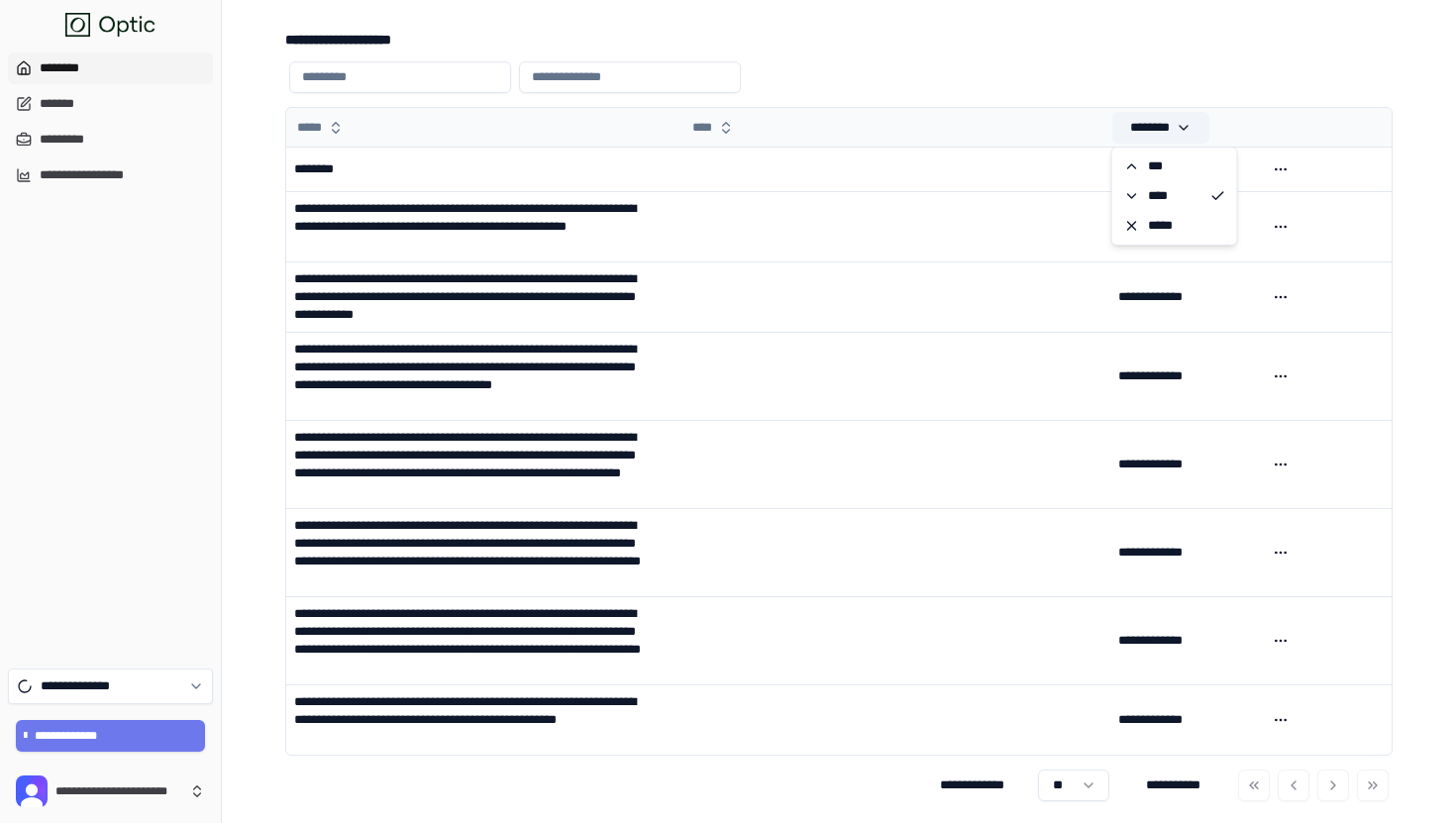click on "********" at bounding box center (1161, 128) 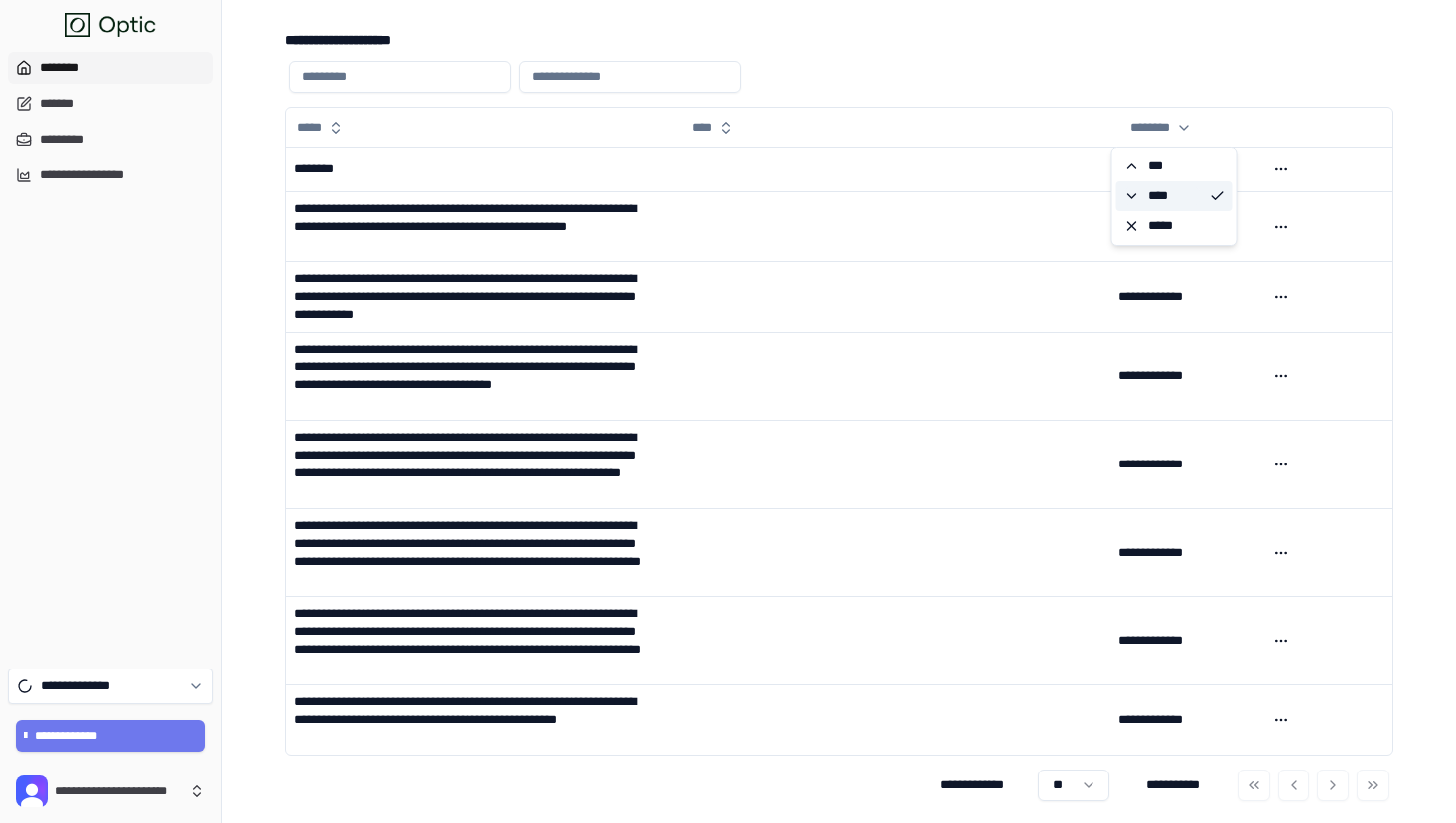 click on "****" at bounding box center [1163, 196] 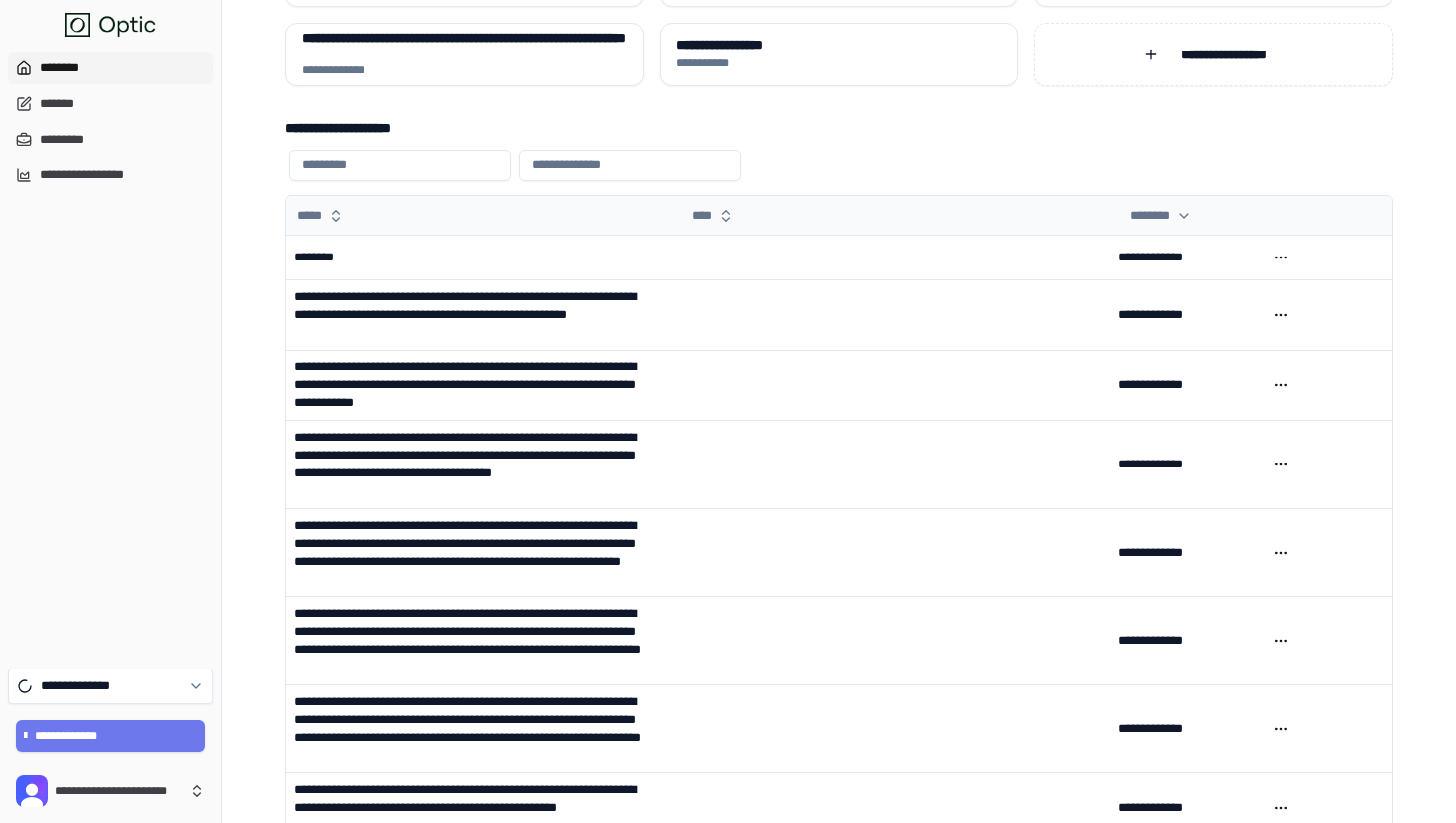 type 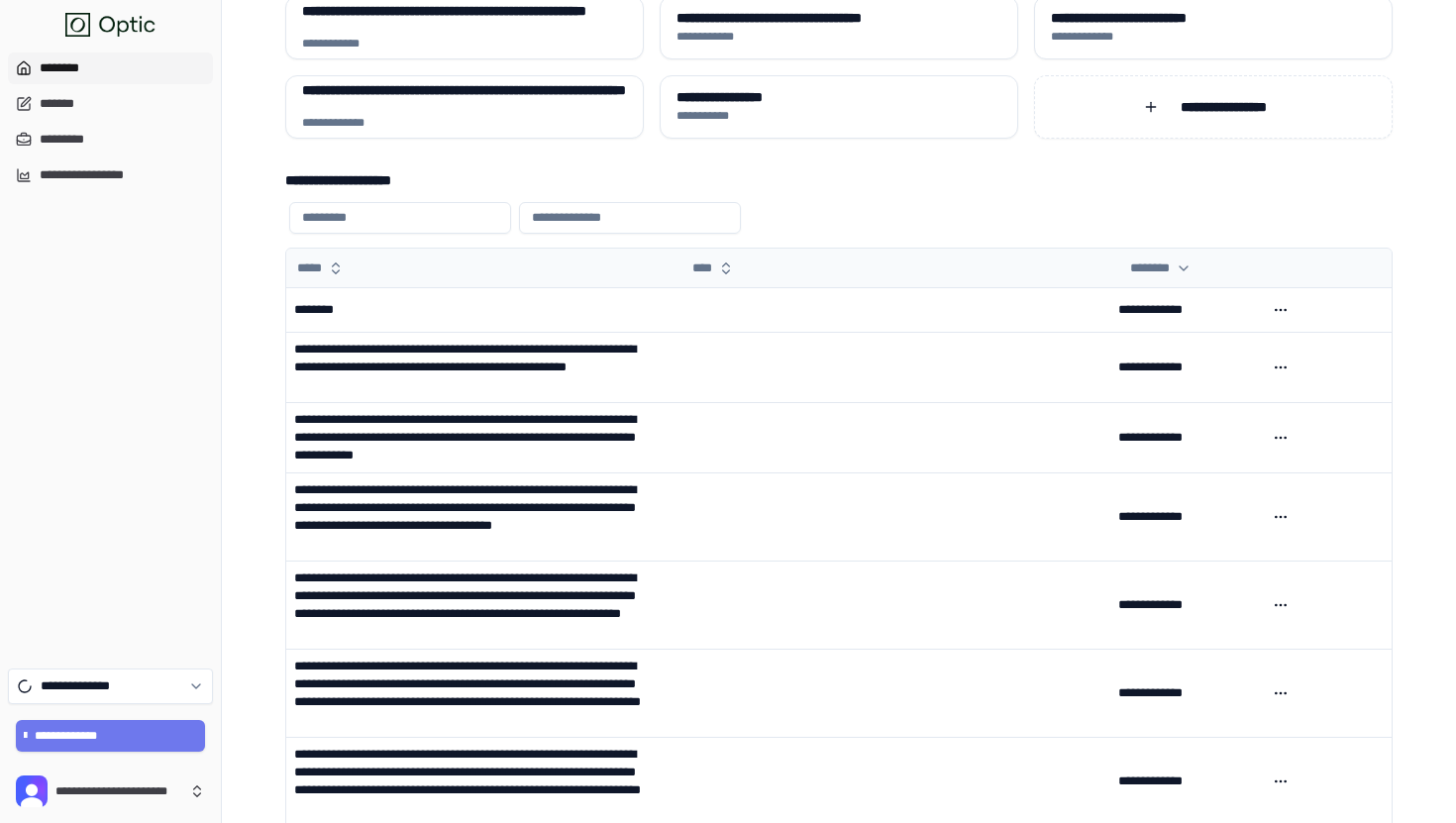 scroll, scrollTop: 90, scrollLeft: 0, axis: vertical 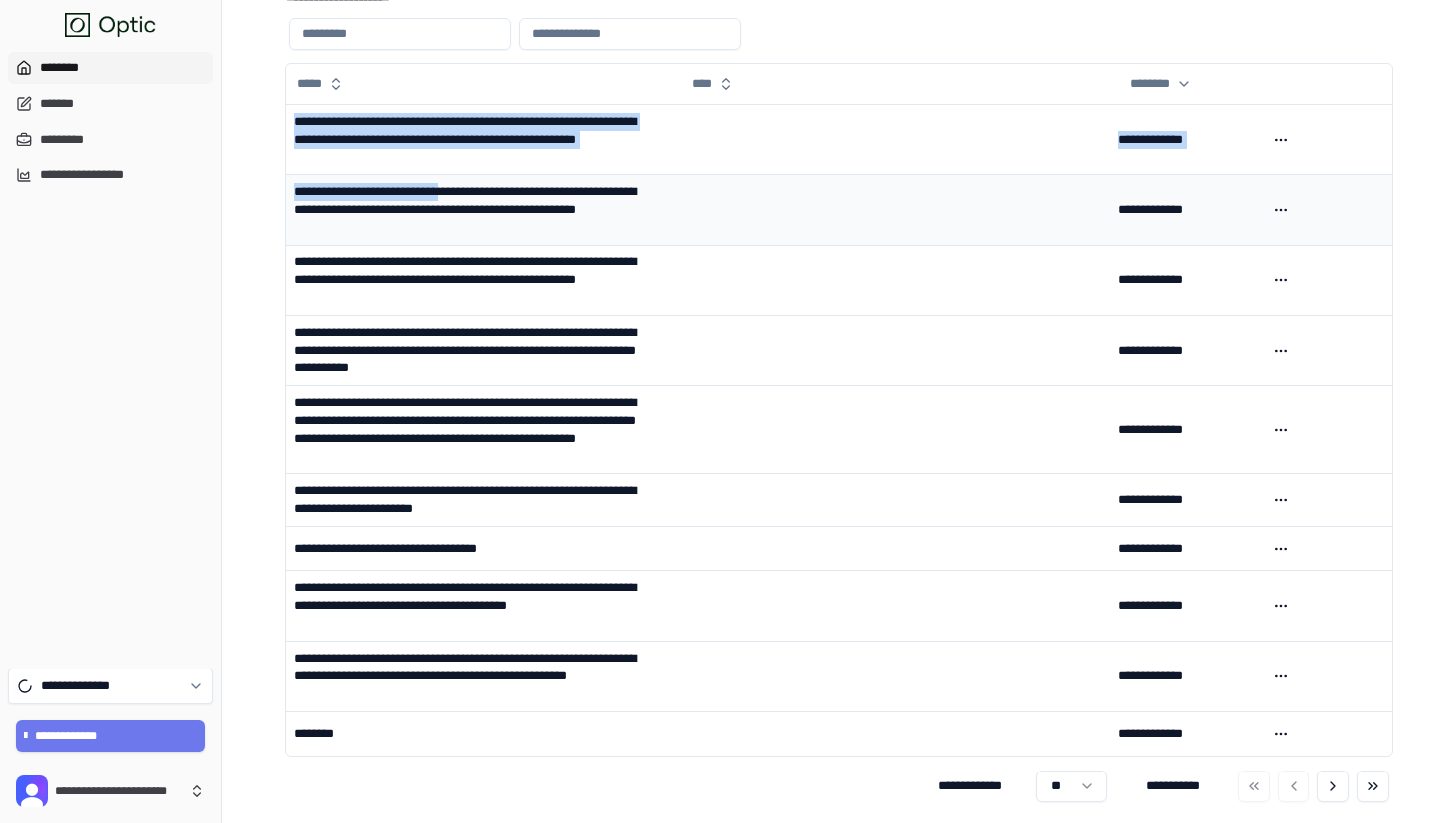 drag, startPoint x: 385, startPoint y: 137, endPoint x: 472, endPoint y: 198, distance: 106.254412 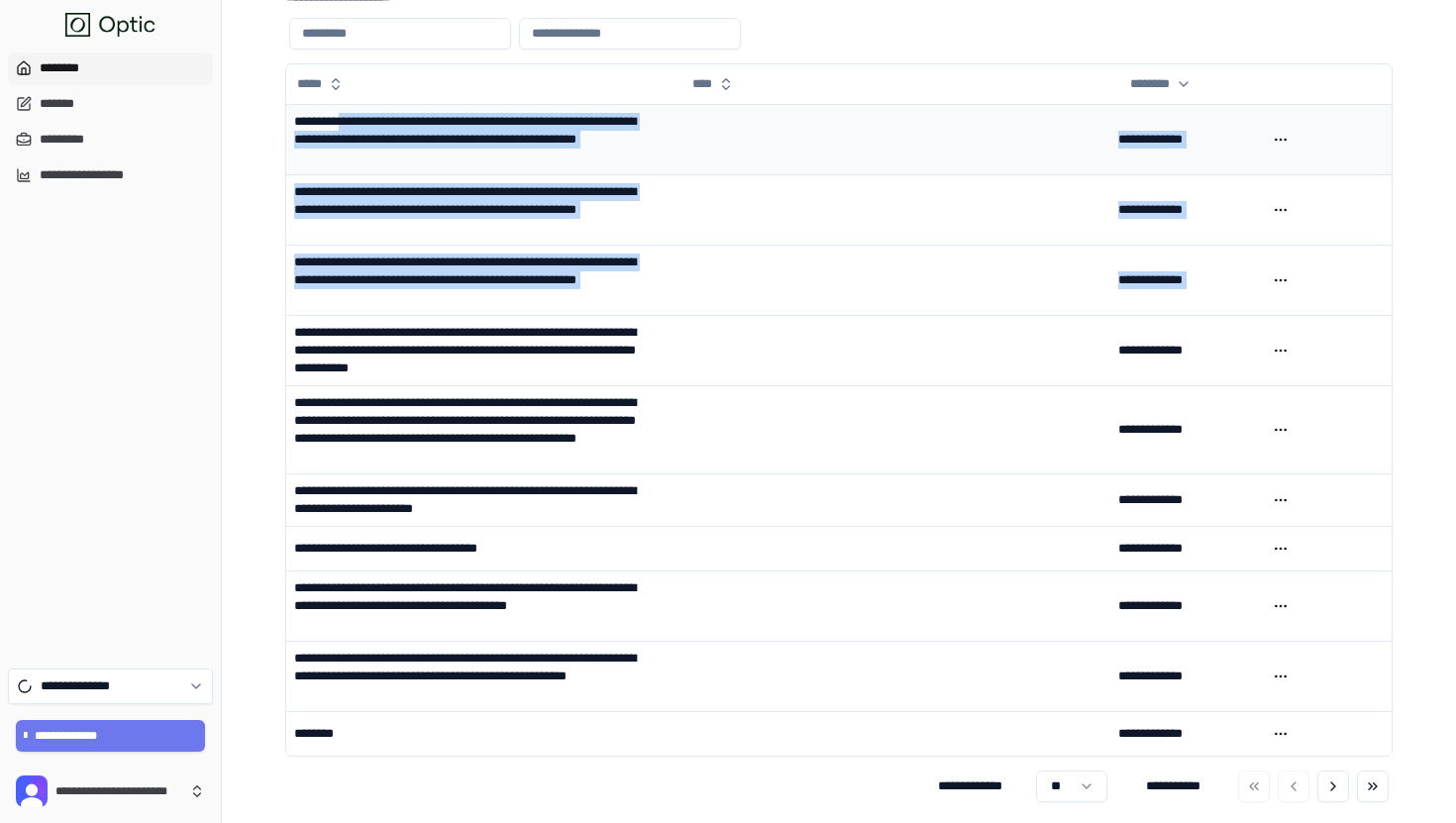 drag, startPoint x: 483, startPoint y: 316, endPoint x: 343, endPoint y: 127, distance: 235.2042 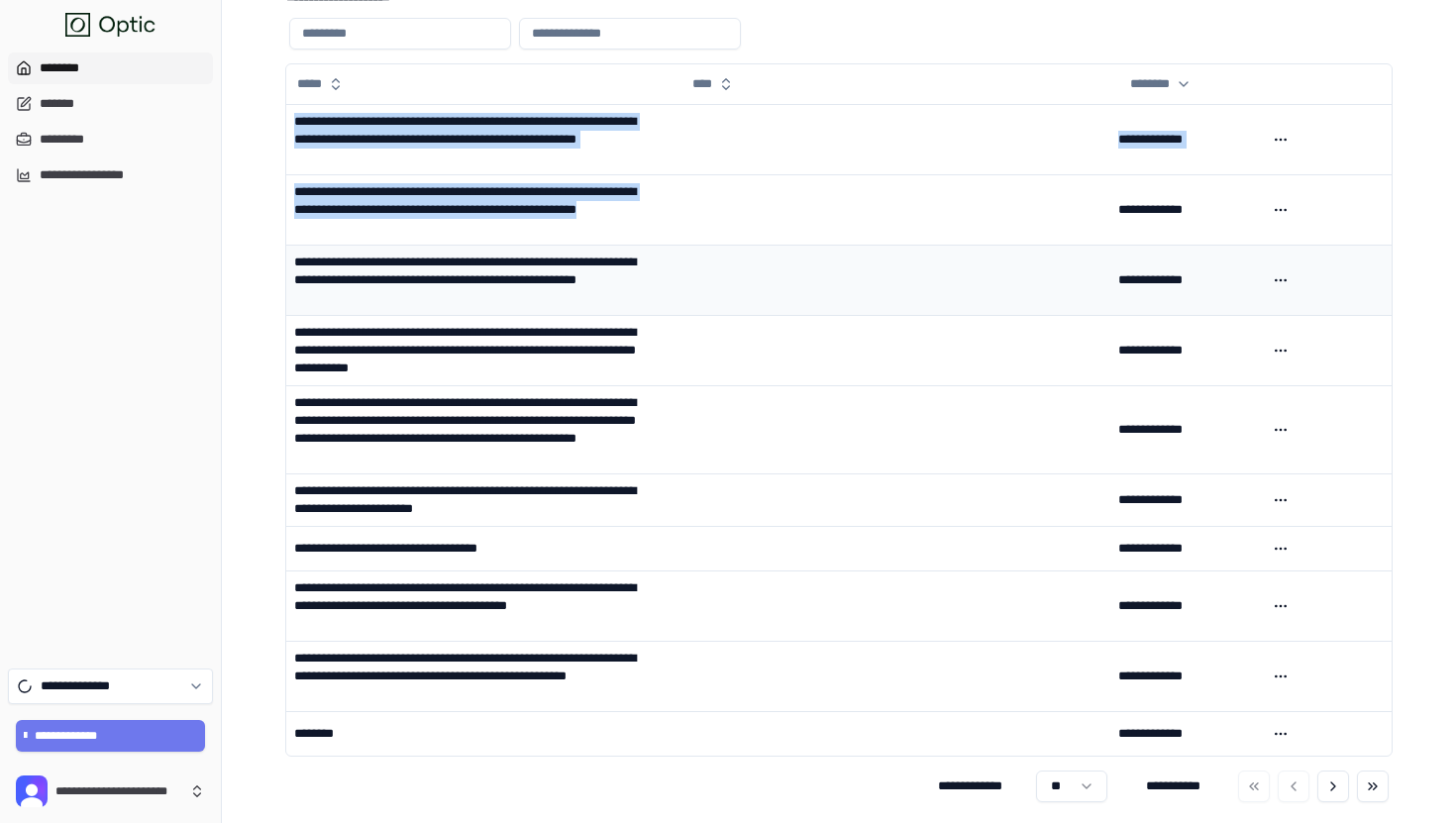 drag, startPoint x: 343, startPoint y: 127, endPoint x: 447, endPoint y: 244, distance: 156.54073 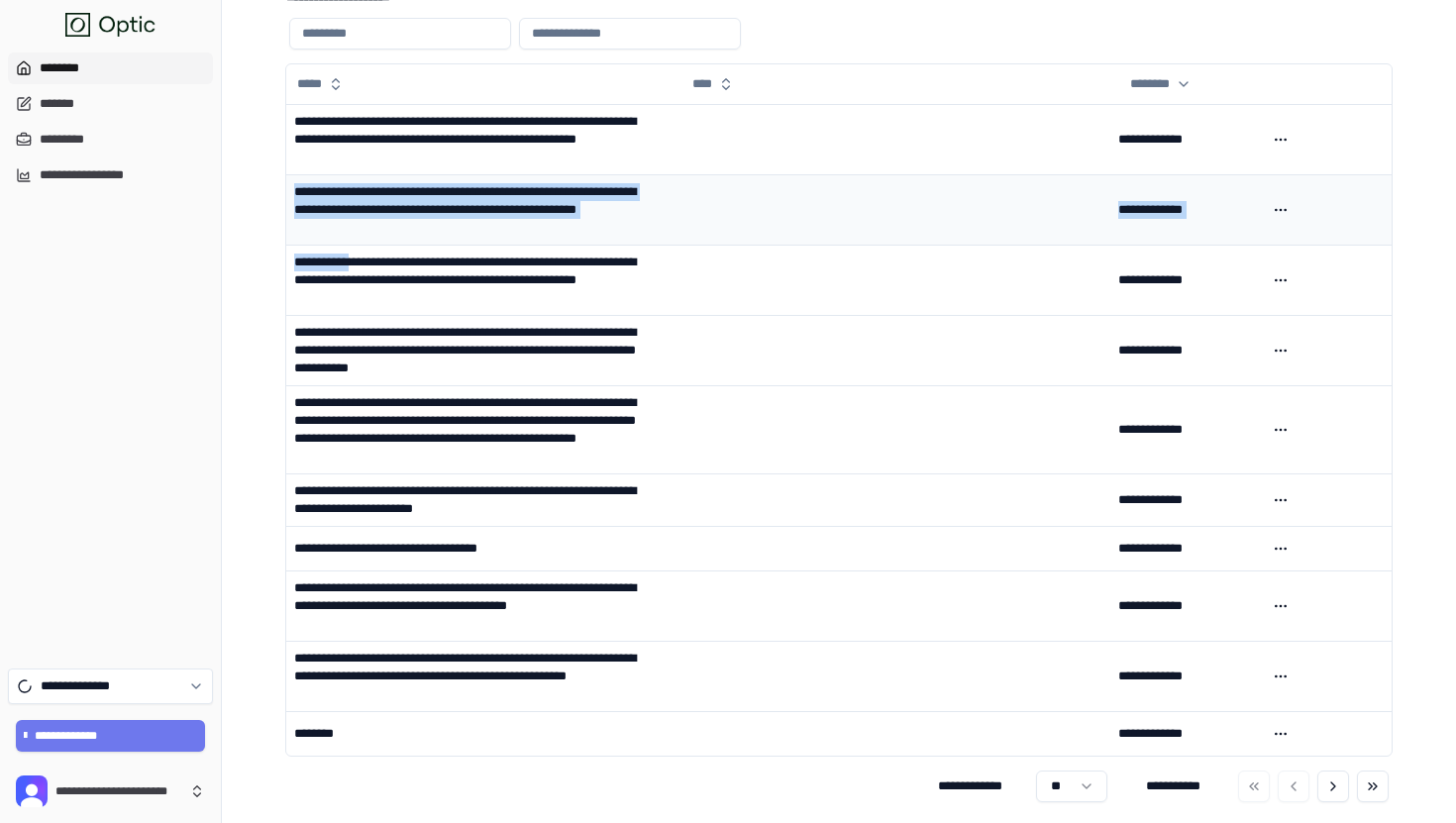 drag, startPoint x: 447, startPoint y: 244, endPoint x: 346, endPoint y: 187, distance: 115.974135 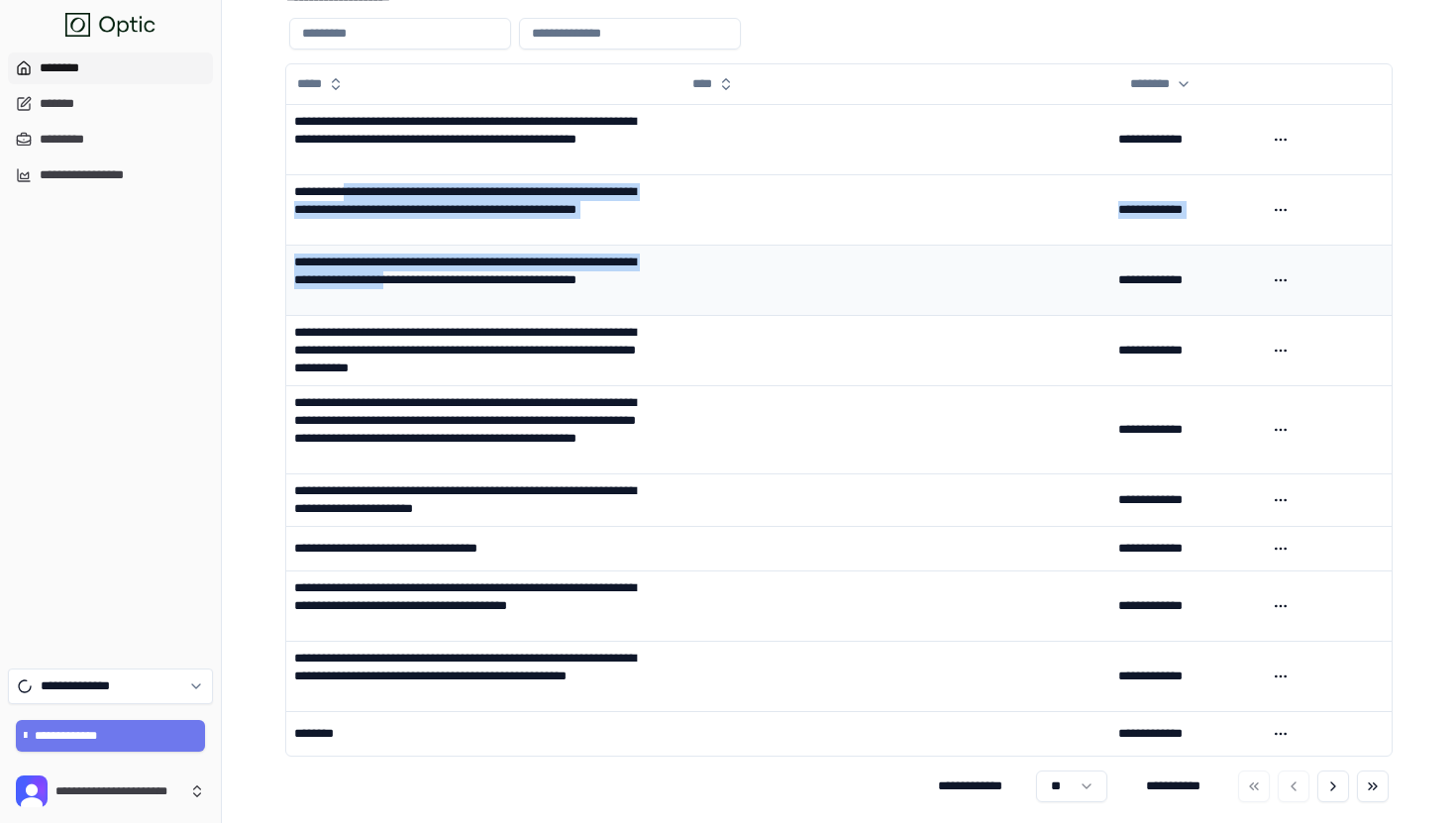 drag, startPoint x: 346, startPoint y: 187, endPoint x: 491, endPoint y: 275, distance: 169.61427 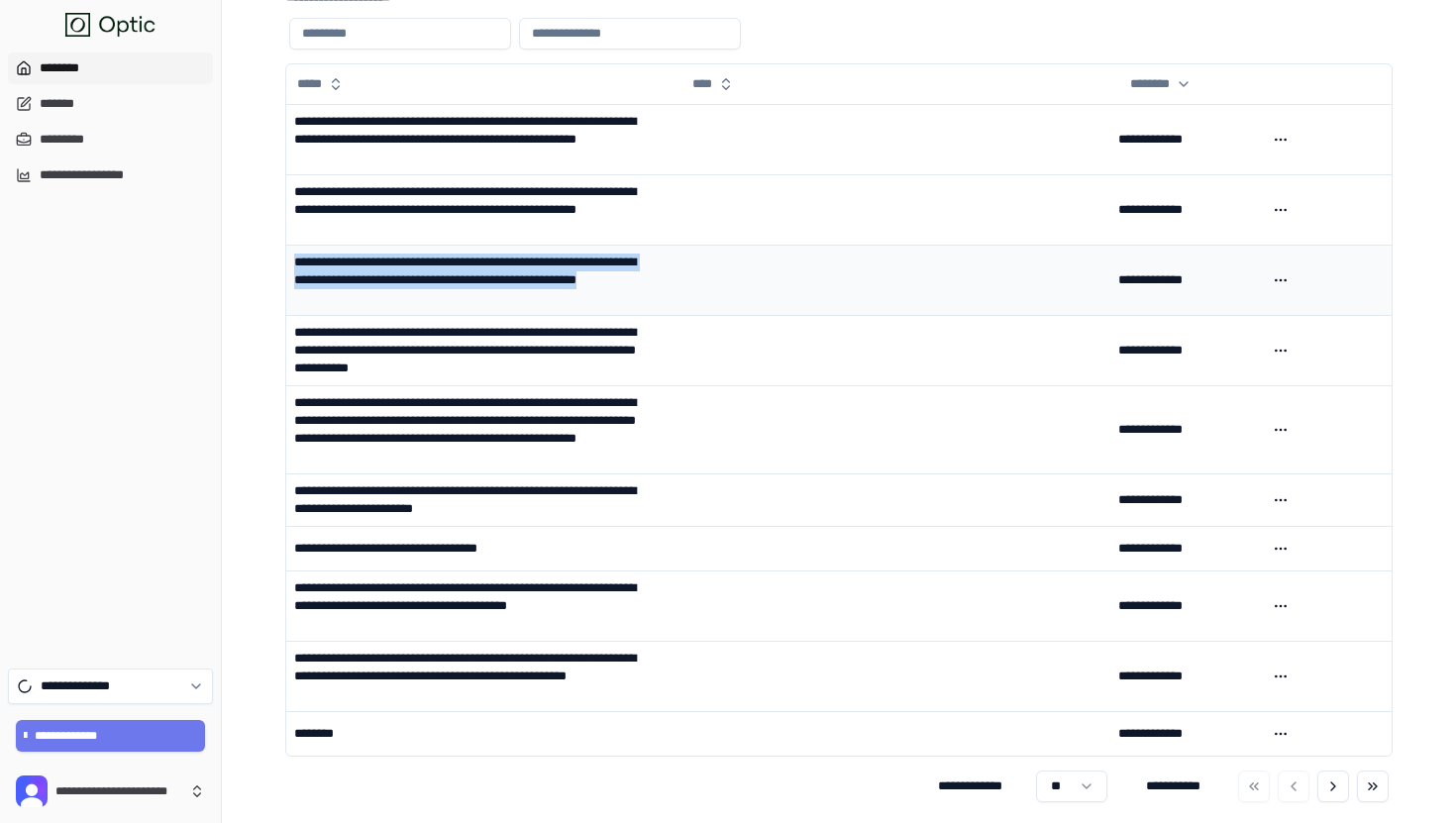 drag, startPoint x: 491, startPoint y: 299, endPoint x: 379, endPoint y: 245, distance: 124.33825 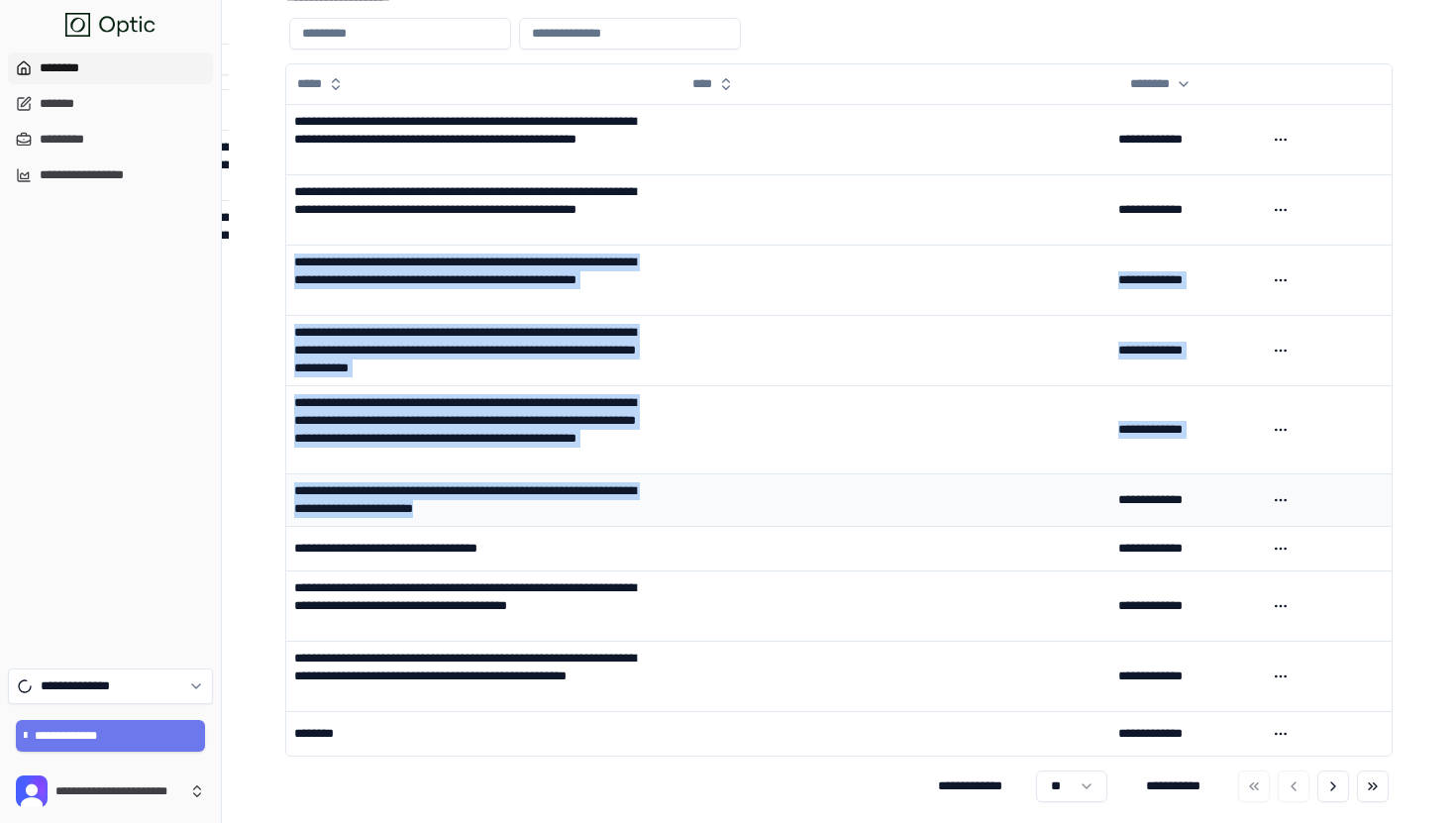 drag, startPoint x: 379, startPoint y: 245, endPoint x: 717, endPoint y: 497, distance: 421.6017 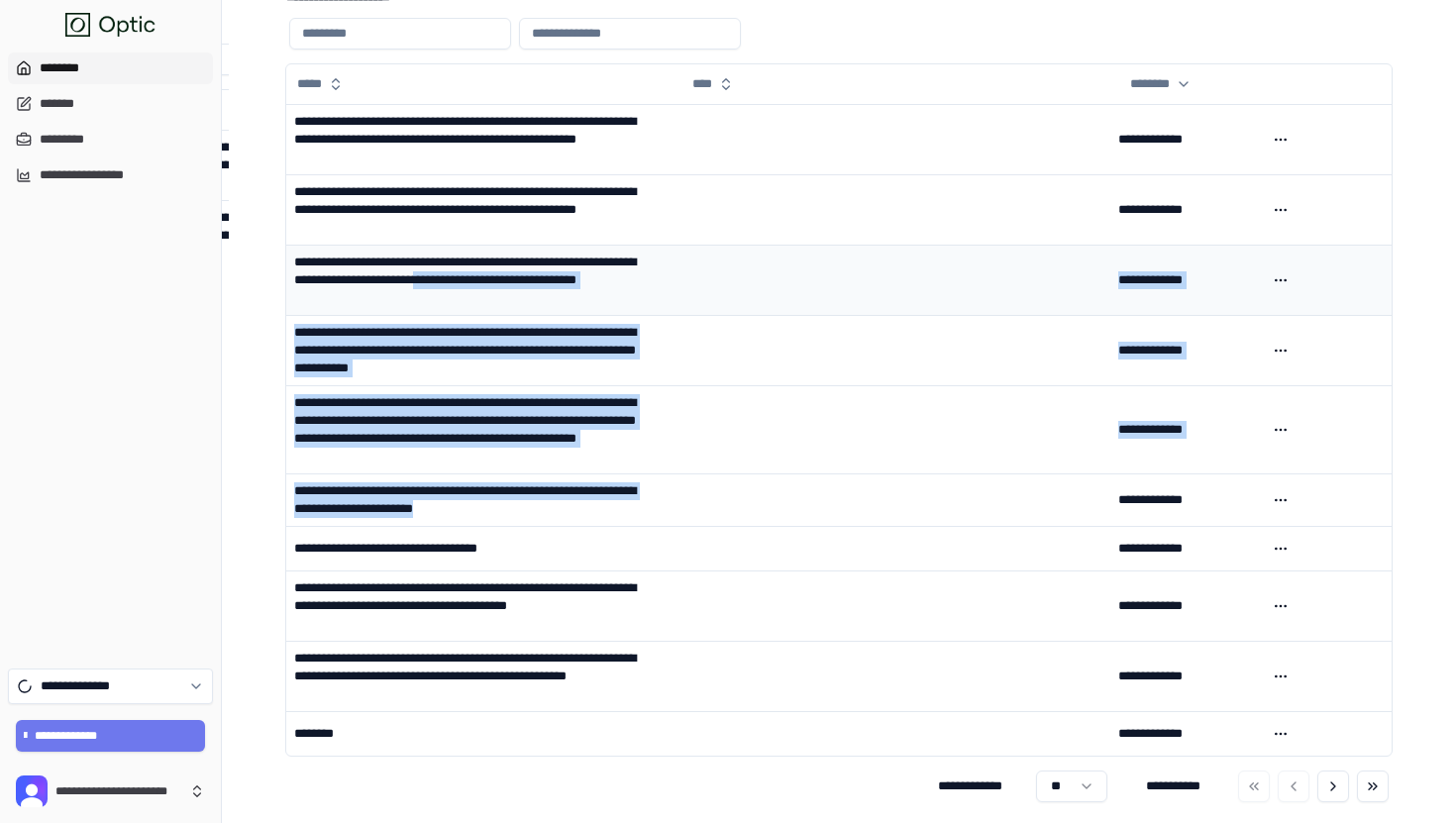 drag, startPoint x: 717, startPoint y: 497, endPoint x: 536, endPoint y: 276, distance: 285.6606 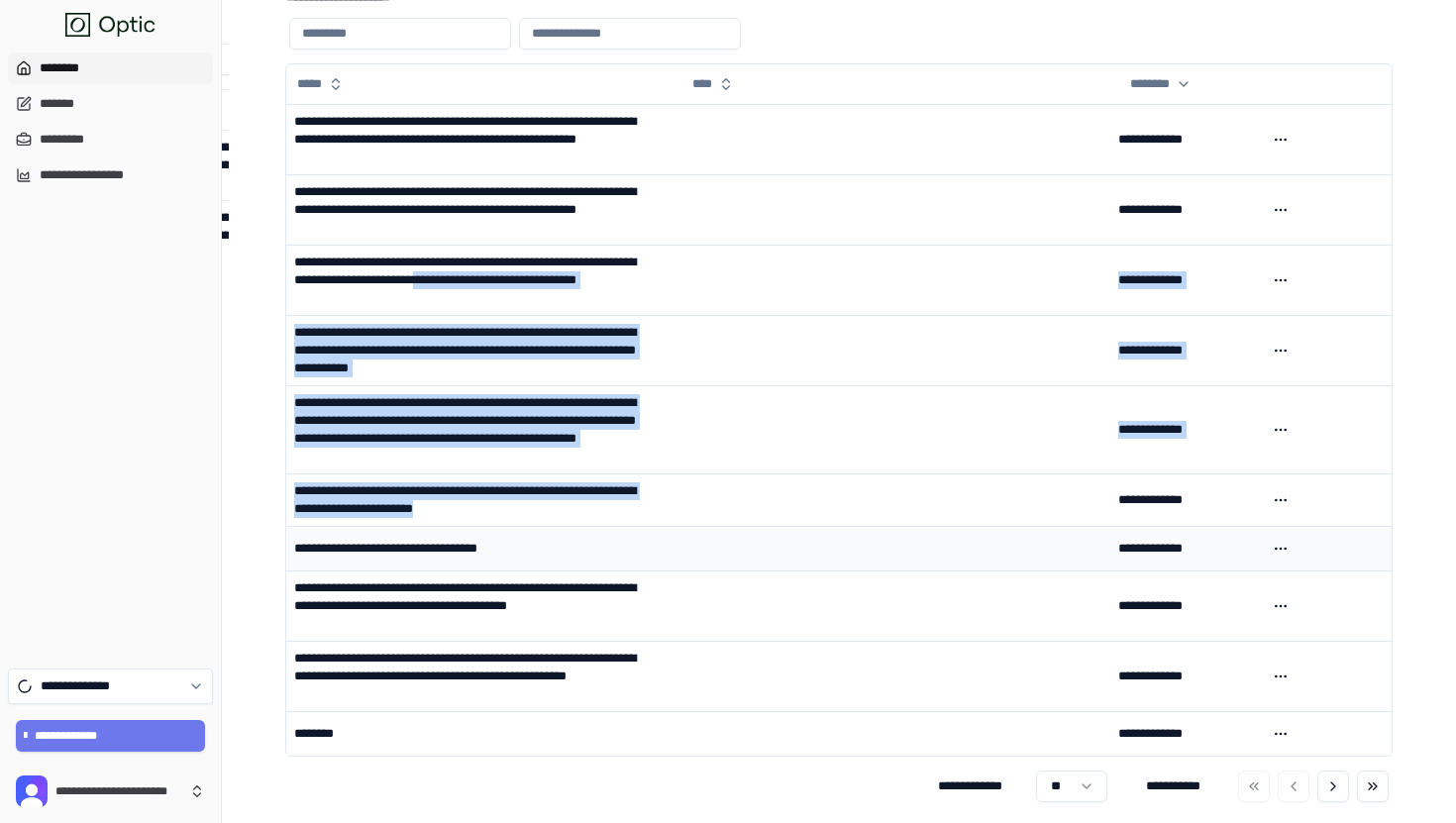 drag, startPoint x: 536, startPoint y: 276, endPoint x: 764, endPoint y: 531, distance: 342.06578 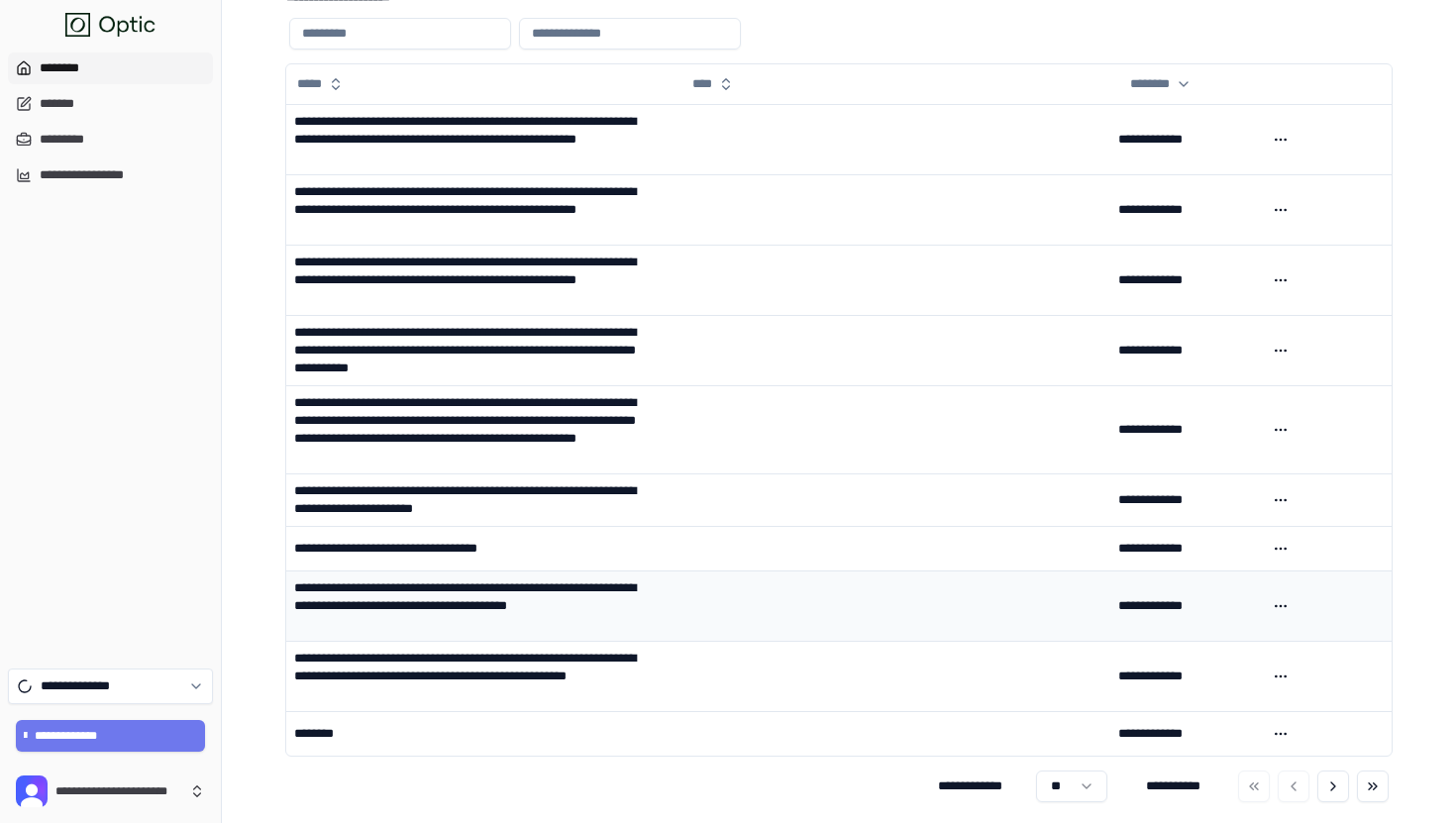 drag, startPoint x: 775, startPoint y: 613, endPoint x: 740, endPoint y: 572, distance: 53.90733 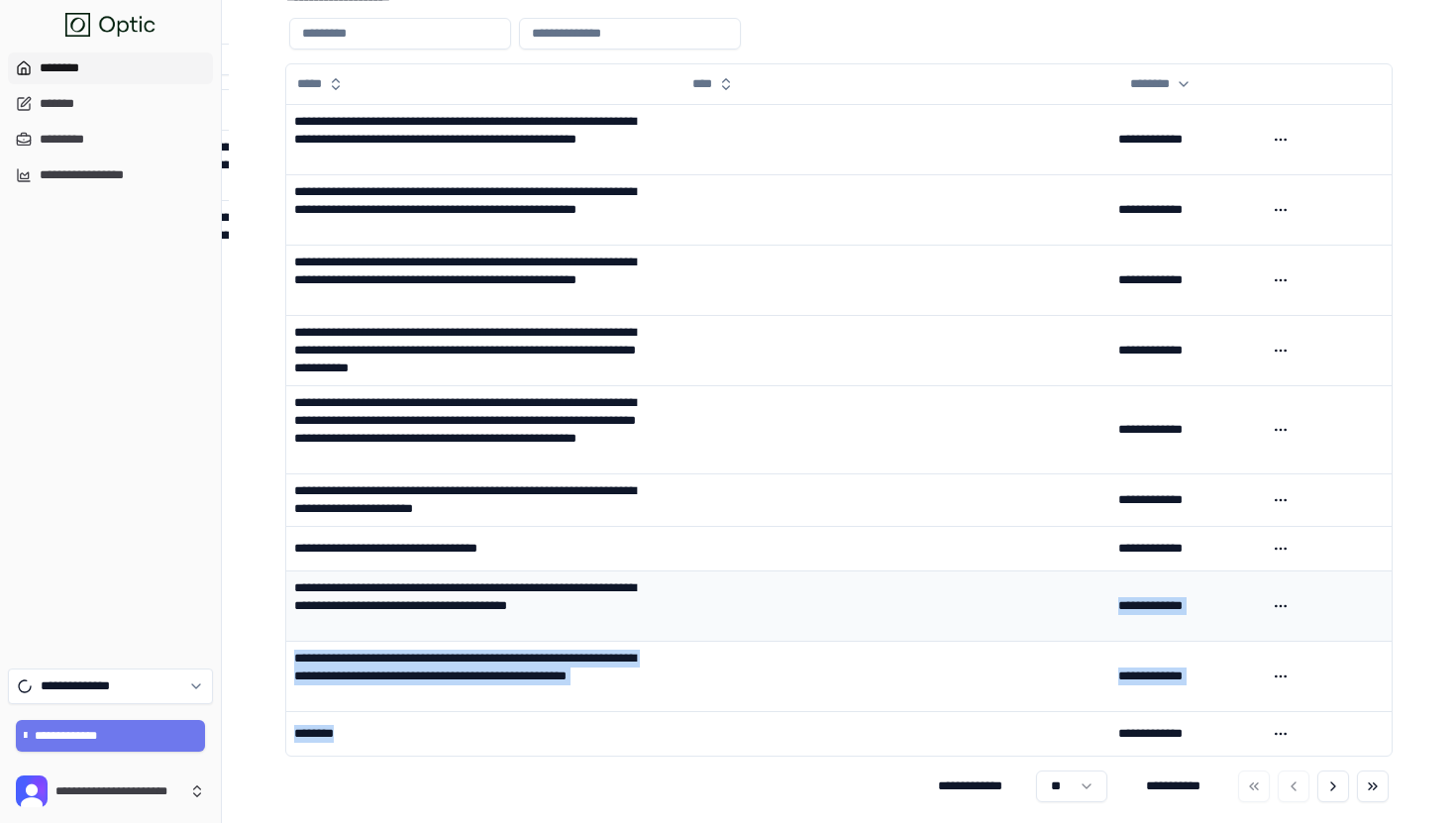 drag, startPoint x: 930, startPoint y: 712, endPoint x: 794, endPoint y: 628, distance: 159.84993 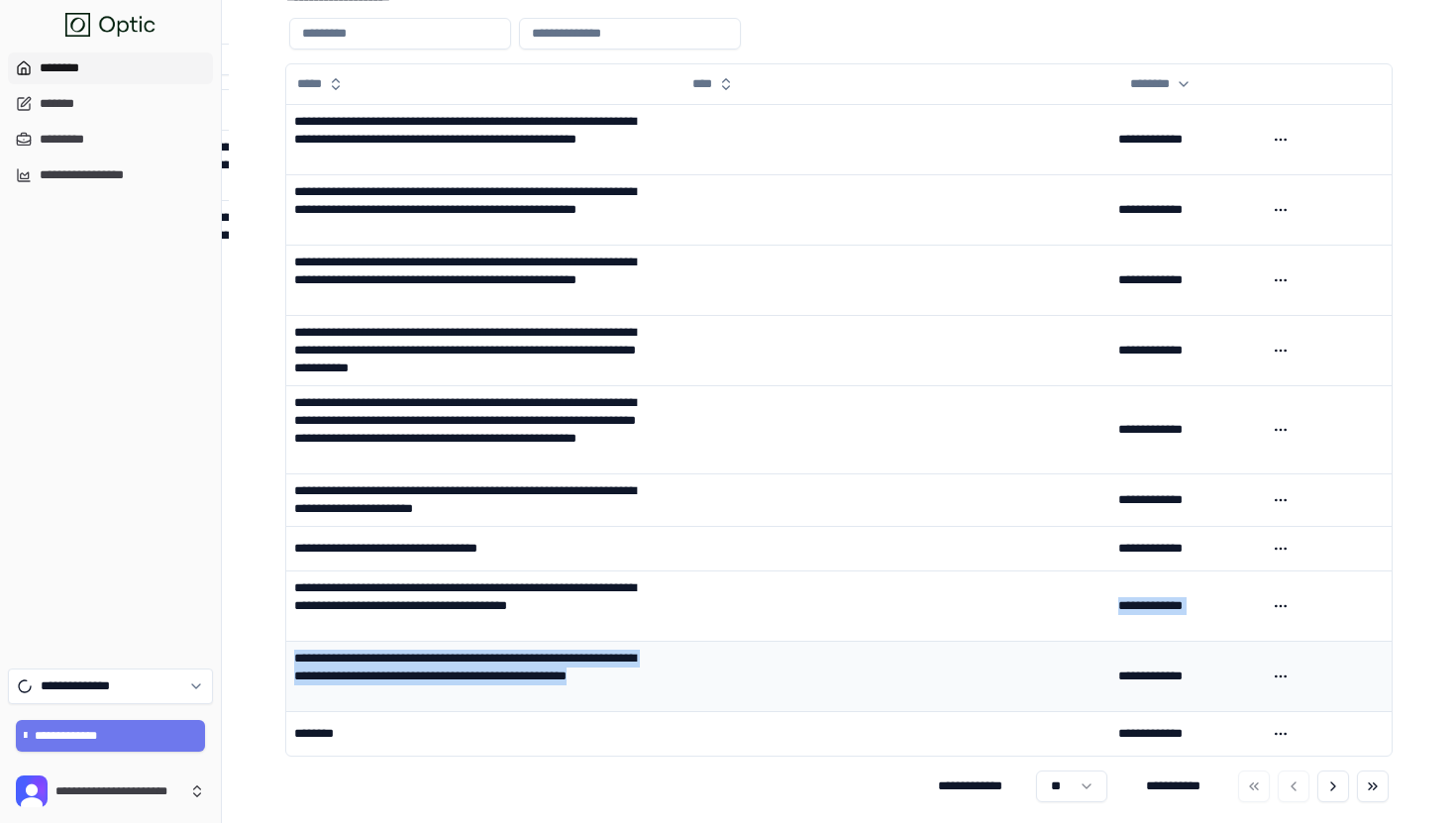 drag, startPoint x: 794, startPoint y: 628, endPoint x: 851, endPoint y: 667, distance: 69.065187 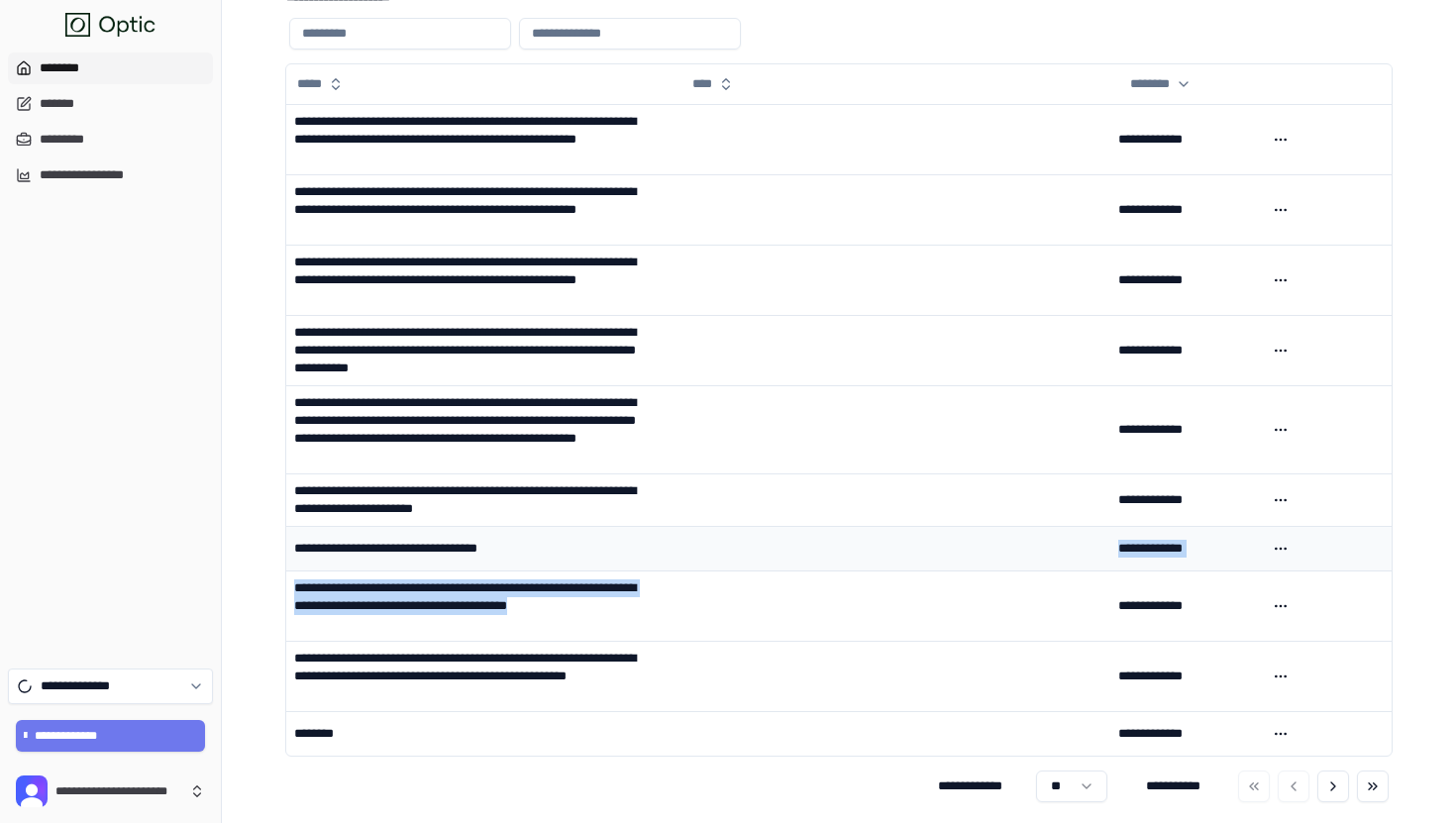 drag, startPoint x: 844, startPoint y: 624, endPoint x: 770, endPoint y: 562, distance: 96.54015 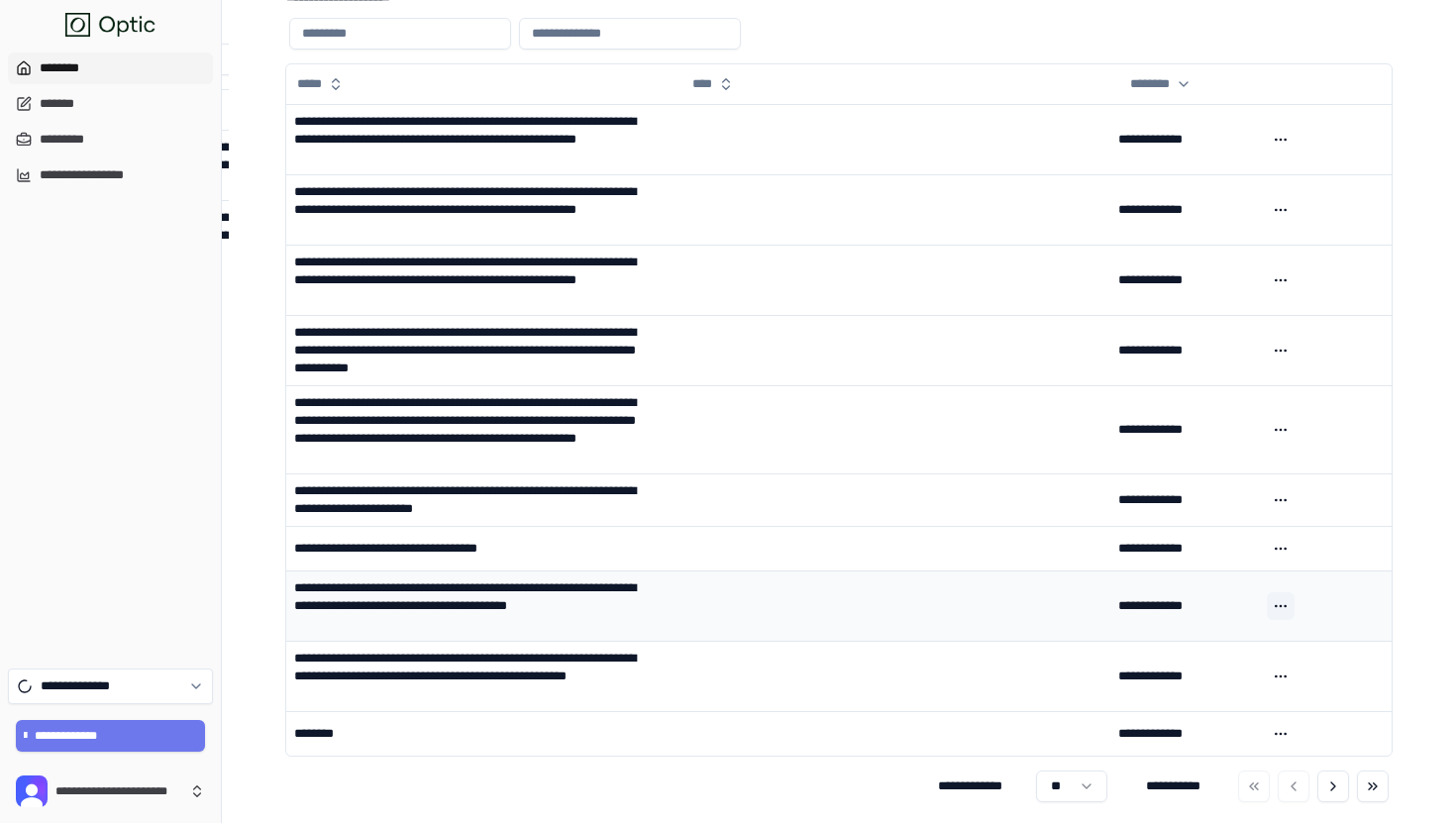 click on "[FIRST] [LAST] [ADDRESS] [CITY] [STATE] [ZIP] [COUNTRY] [PHONE] [EMAIL] [DOB] [SSN] [CC] [DL]" at bounding box center (728, 273) 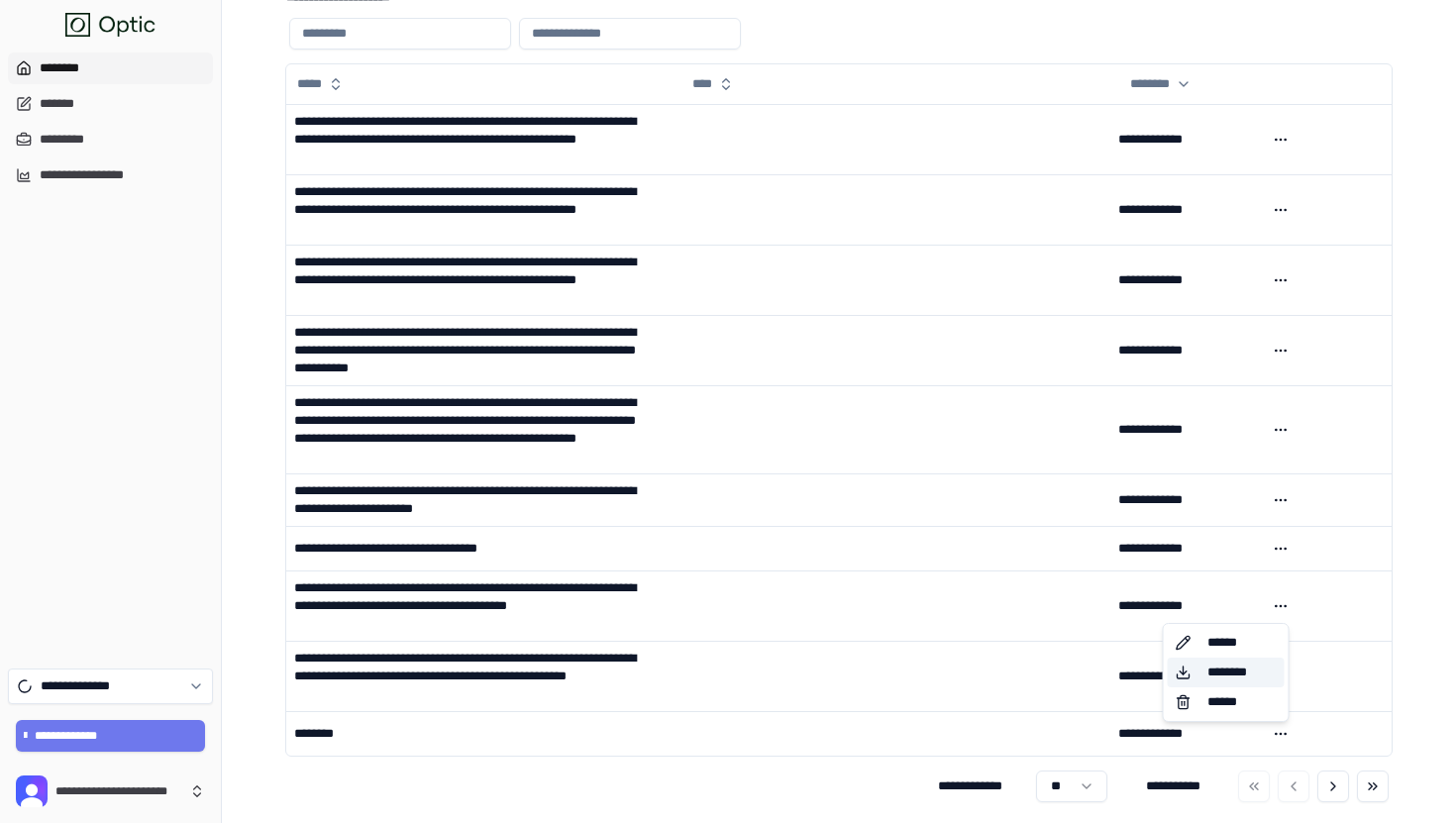 click on "********" at bounding box center (1226, 672) 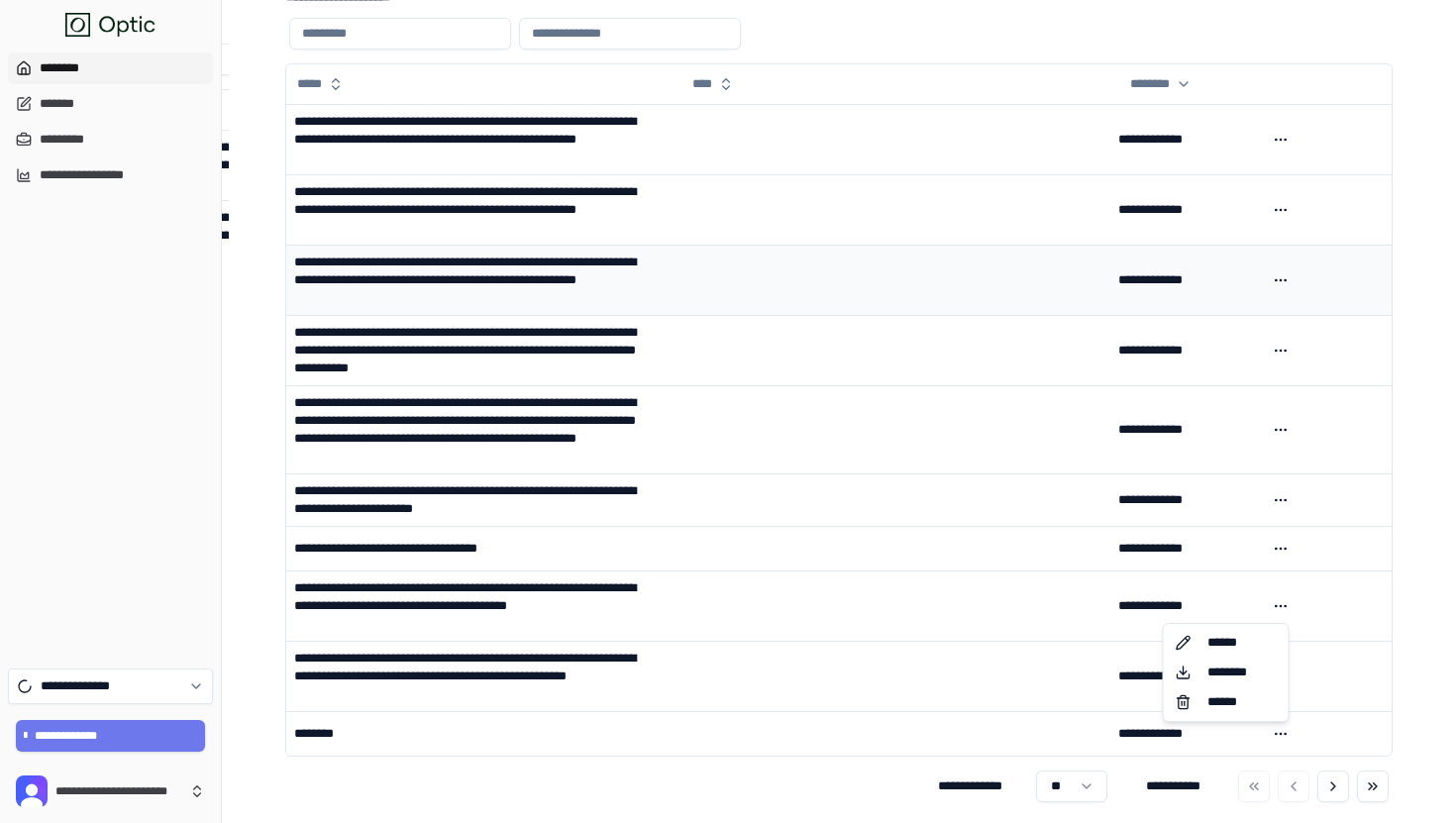 type 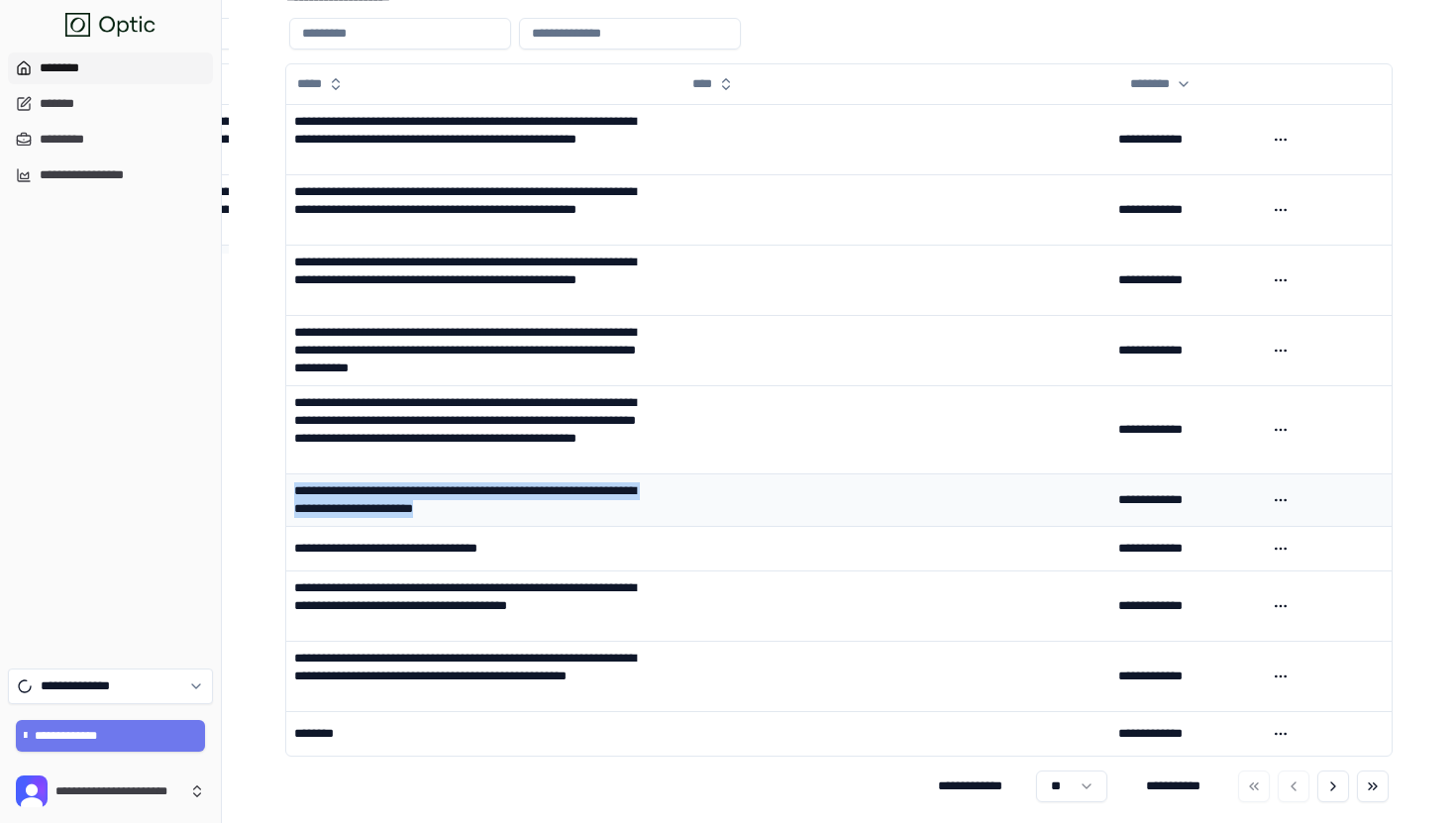 drag, startPoint x: 492, startPoint y: 476, endPoint x: 543, endPoint y: 511, distance: 61.854668 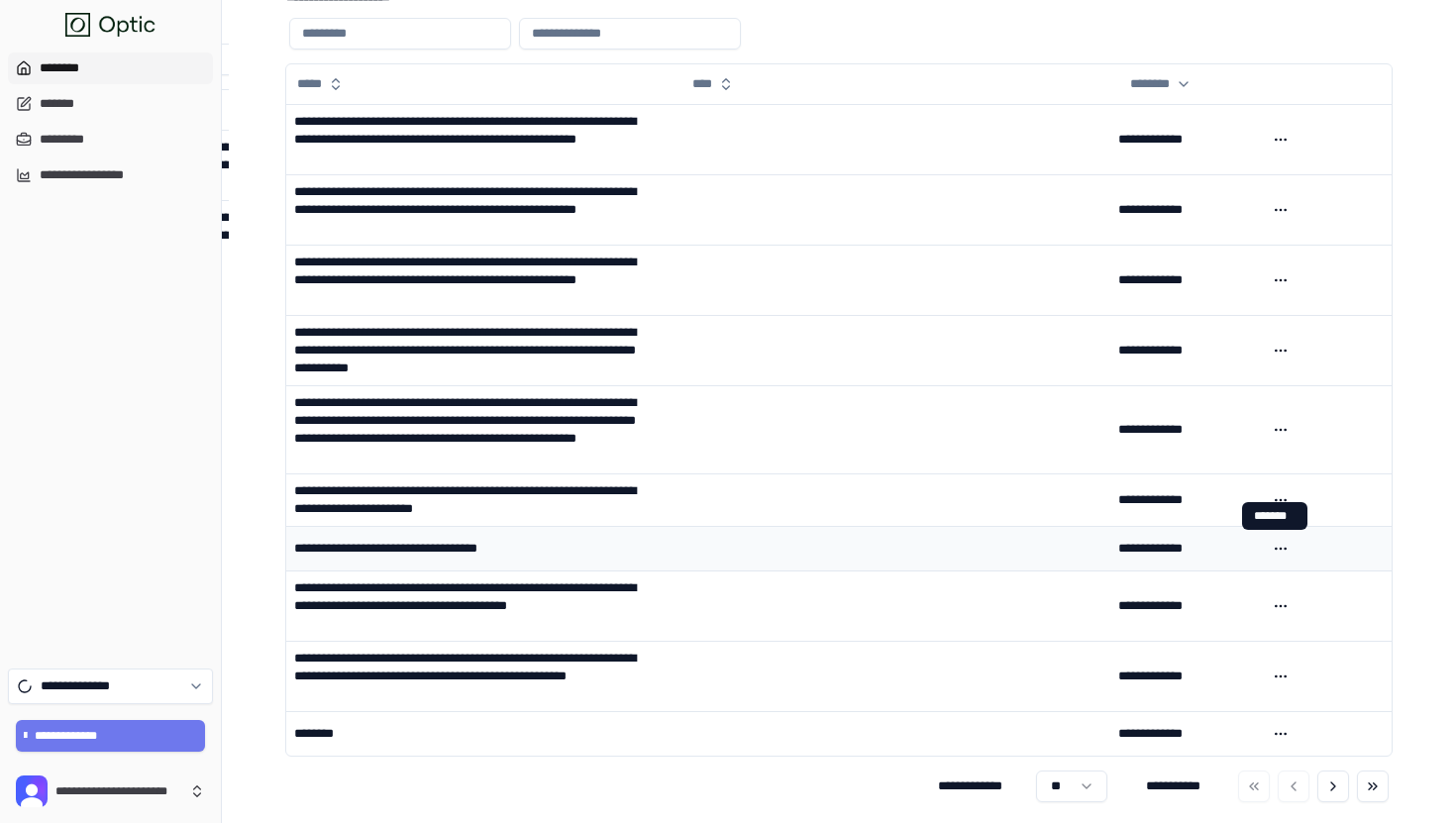 click at bounding box center [1325, 548] 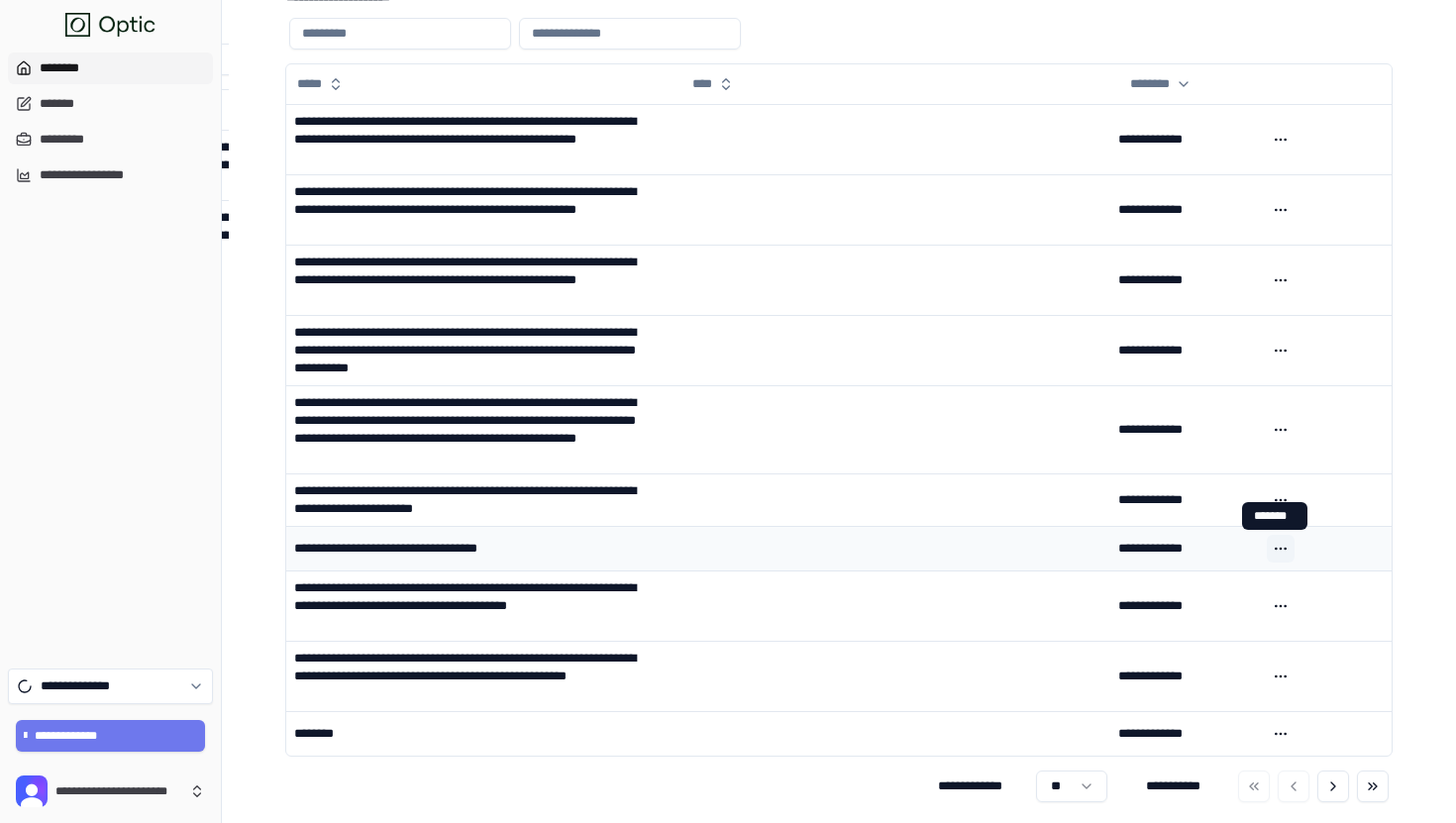 click on "[FIRST] [LAST] [ADDRESS] [CITY] [STATE] [ZIP] [COUNTRY] [PHONE] [EMAIL] [DOB] [SSN] [CC] [DL]" at bounding box center [728, 273] 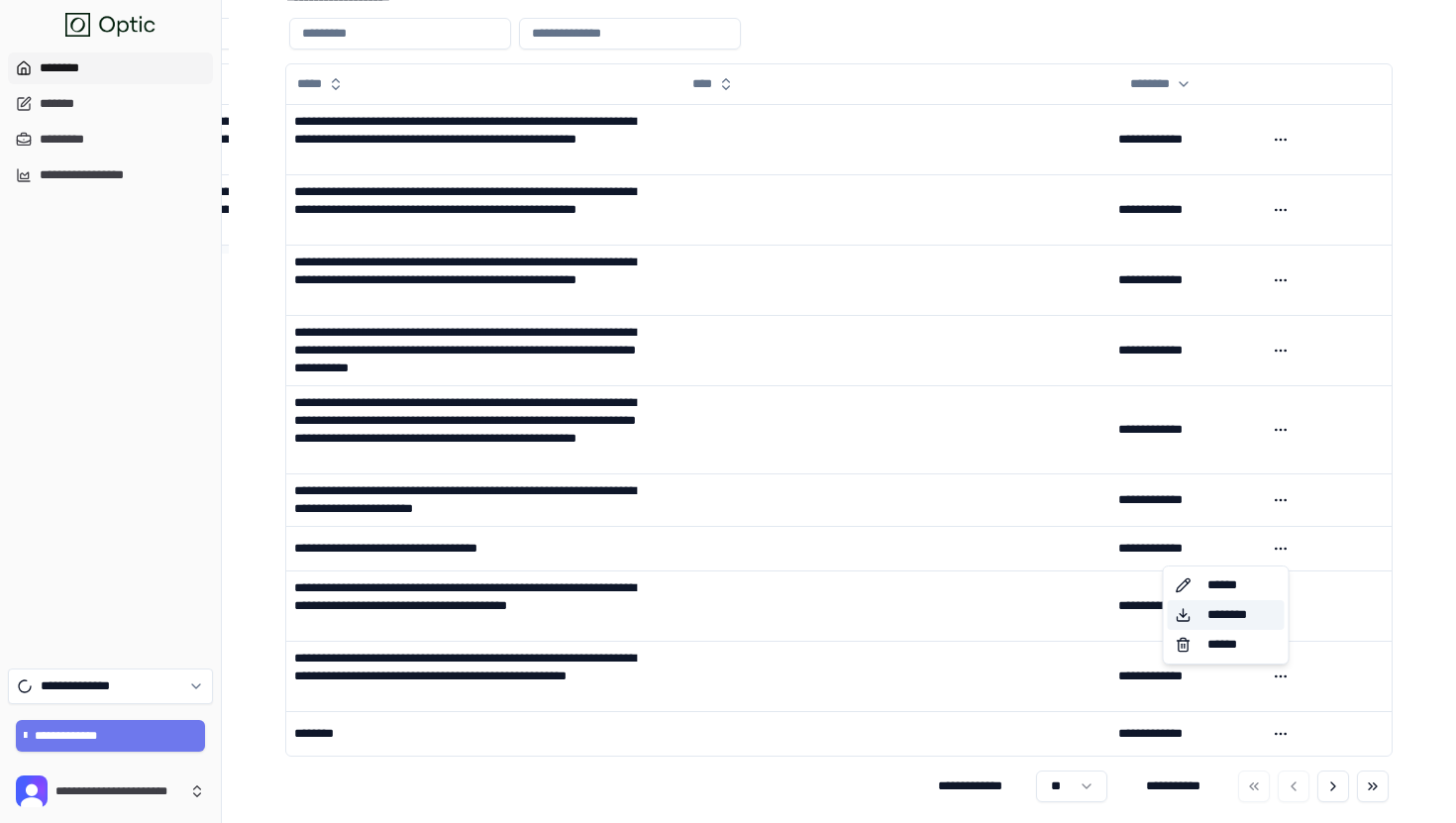 click on "********" at bounding box center (1226, 615) 